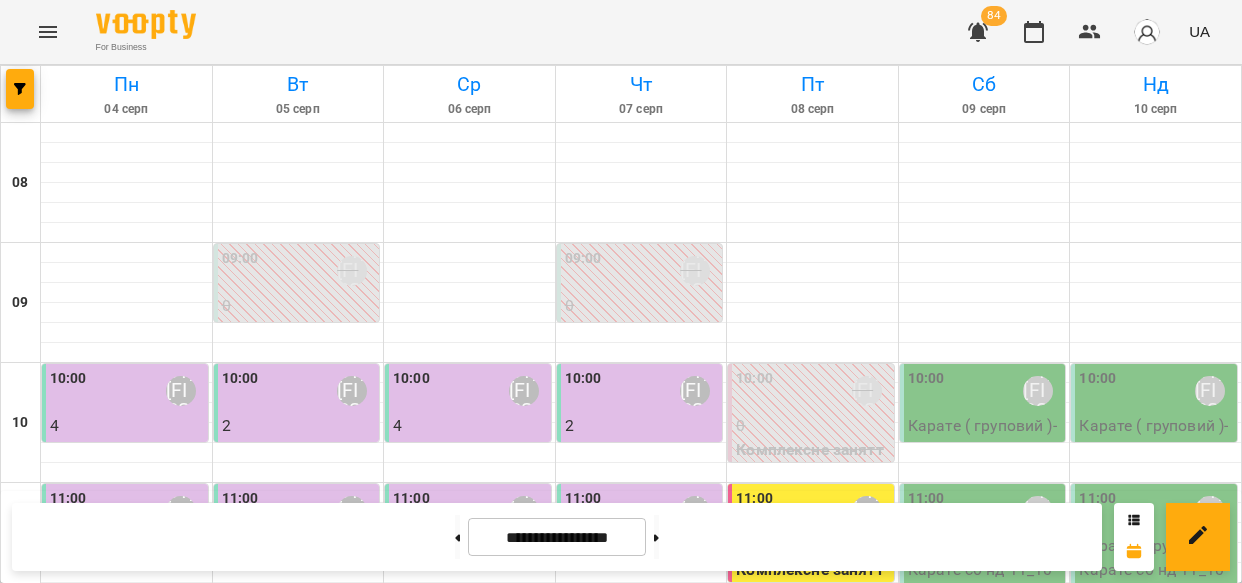 scroll, scrollTop: 0, scrollLeft: 0, axis: both 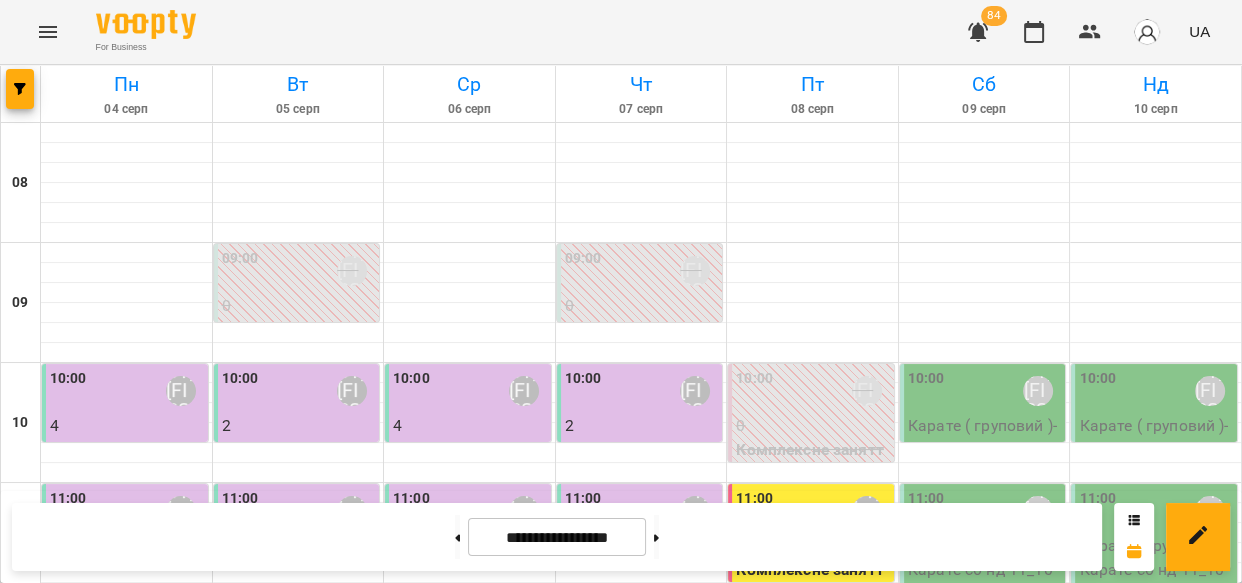 click on "Карате ( груповий ) - Карате пн ср 14_30" at bounding box center [813, 977] 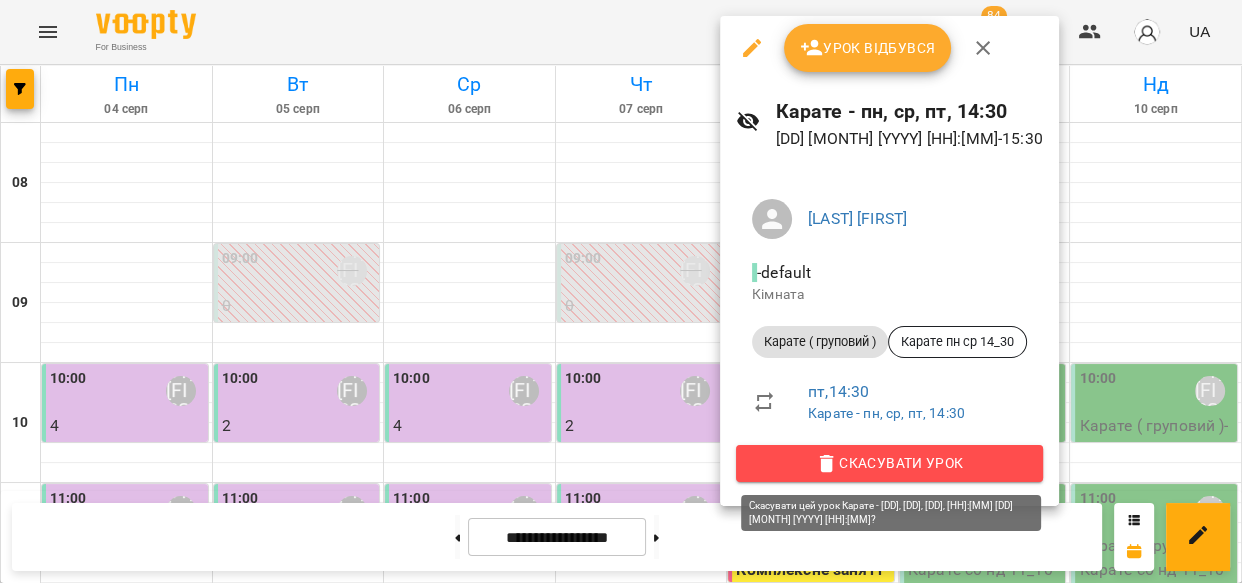 click 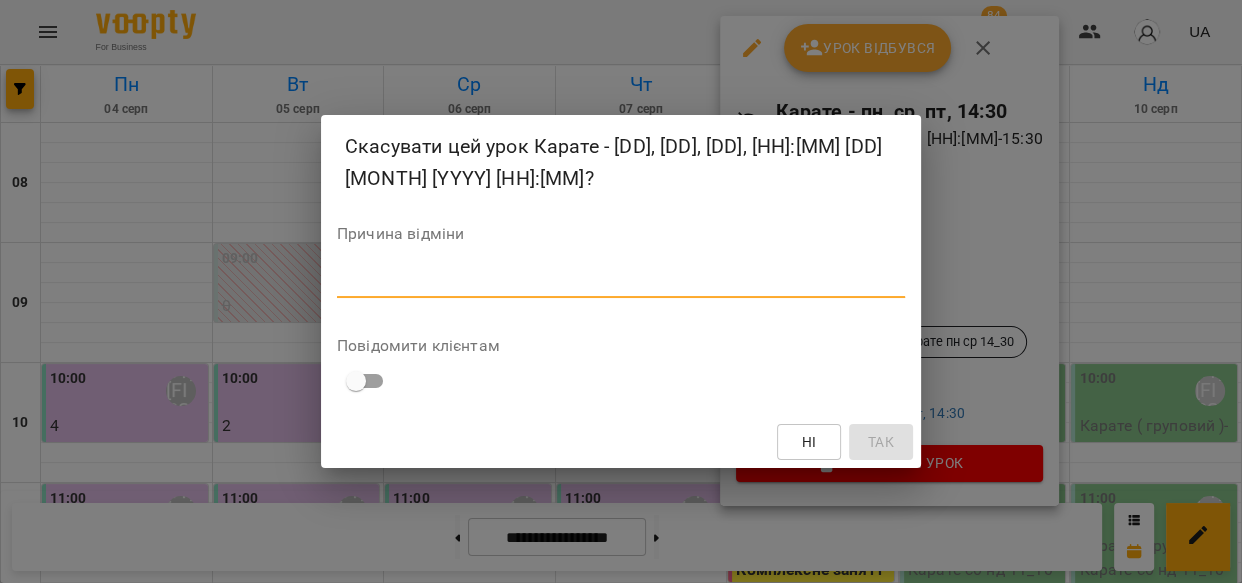 click at bounding box center (621, 281) 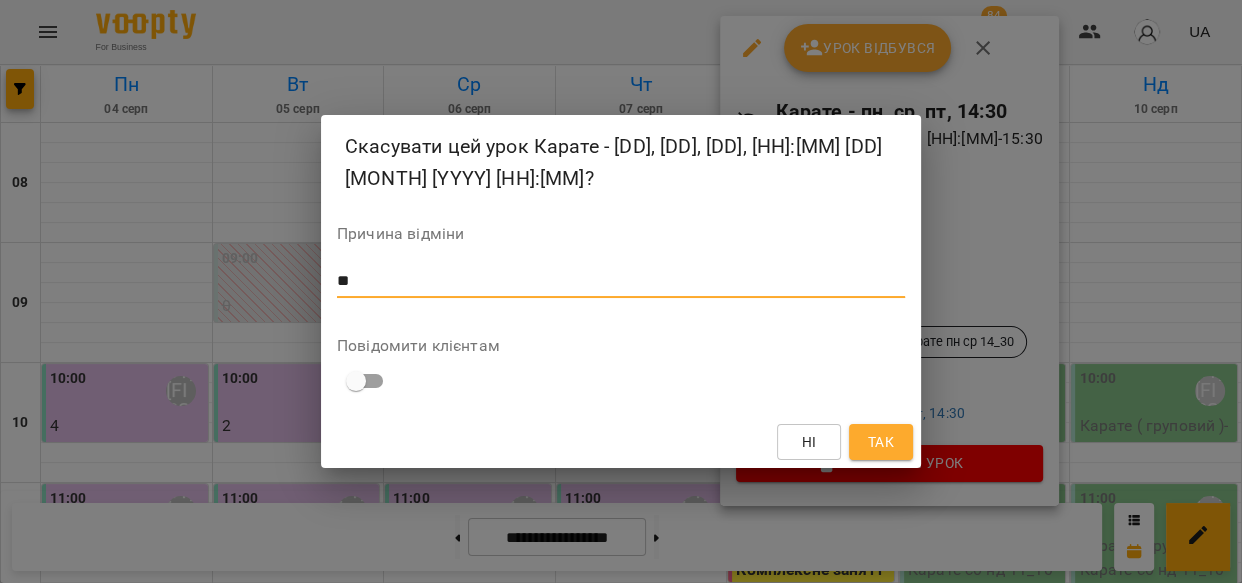type on "**" 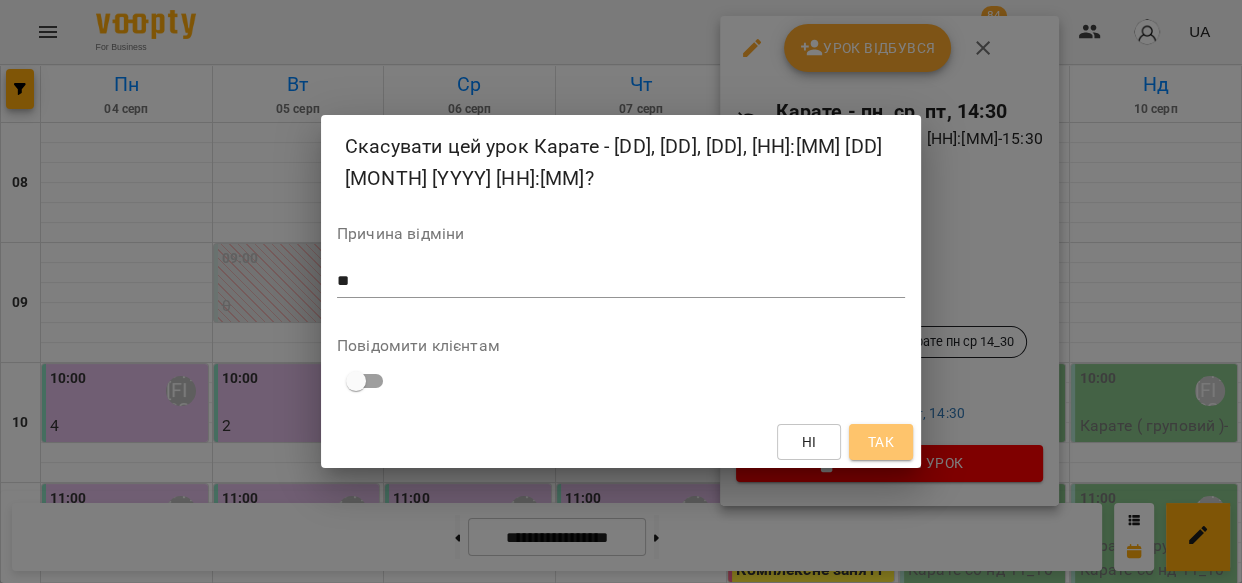click on "Так" at bounding box center (881, 442) 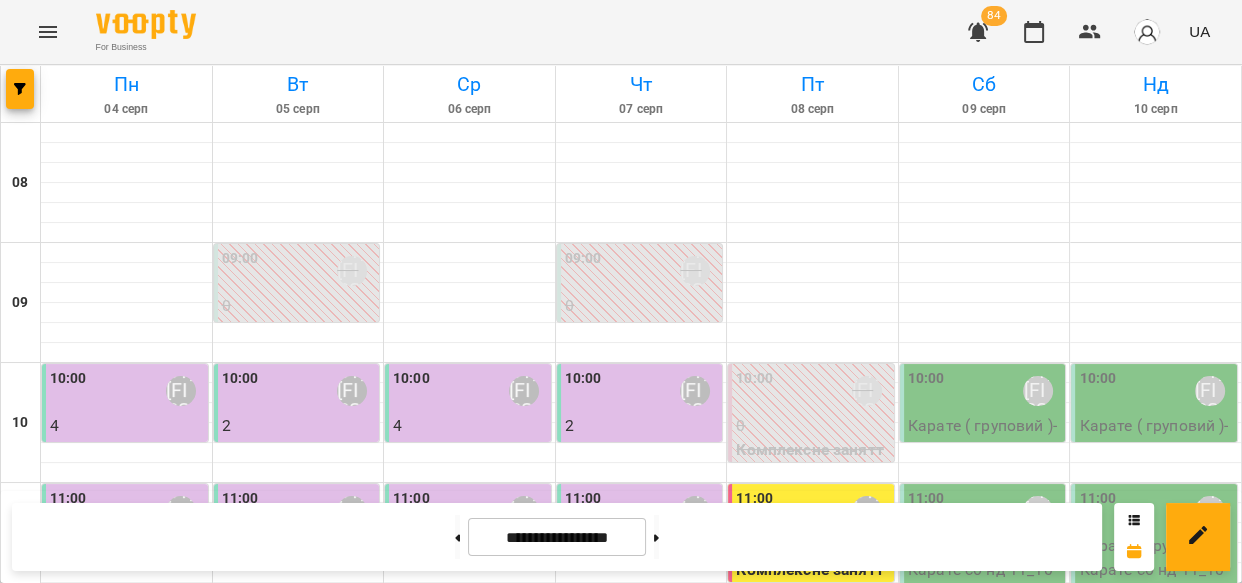 scroll, scrollTop: 898, scrollLeft: 0, axis: vertical 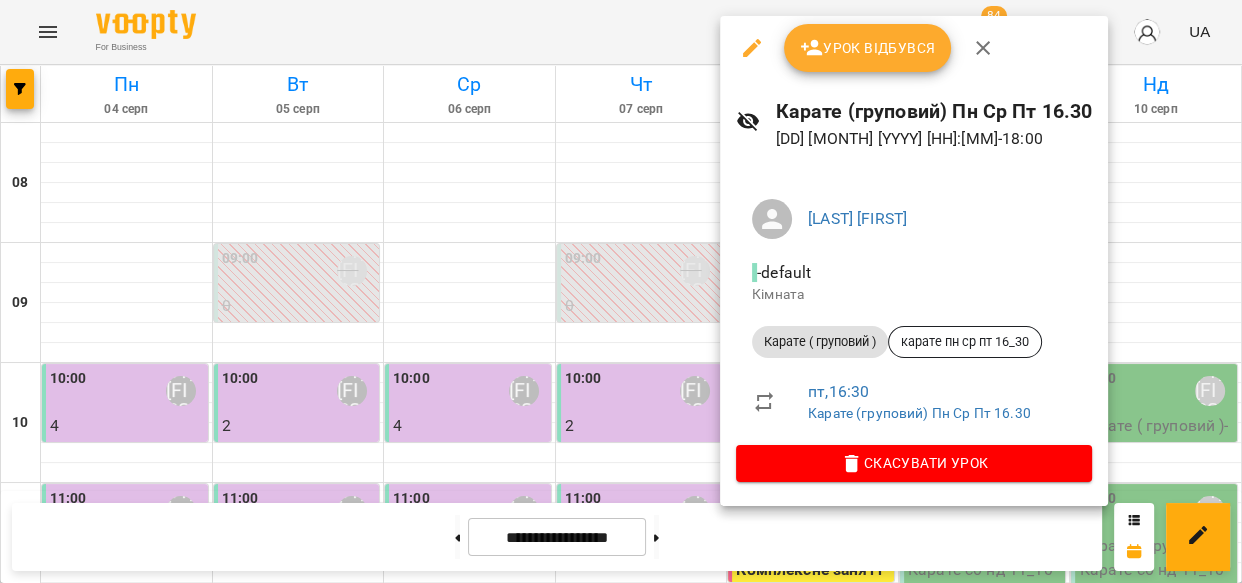 click 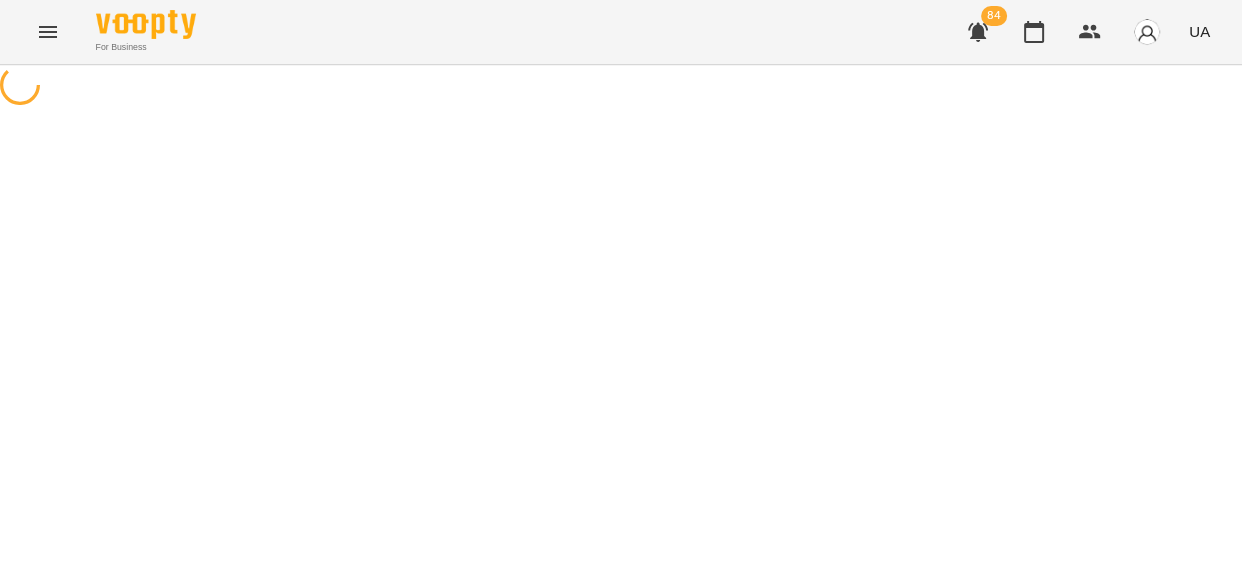 select on "**********" 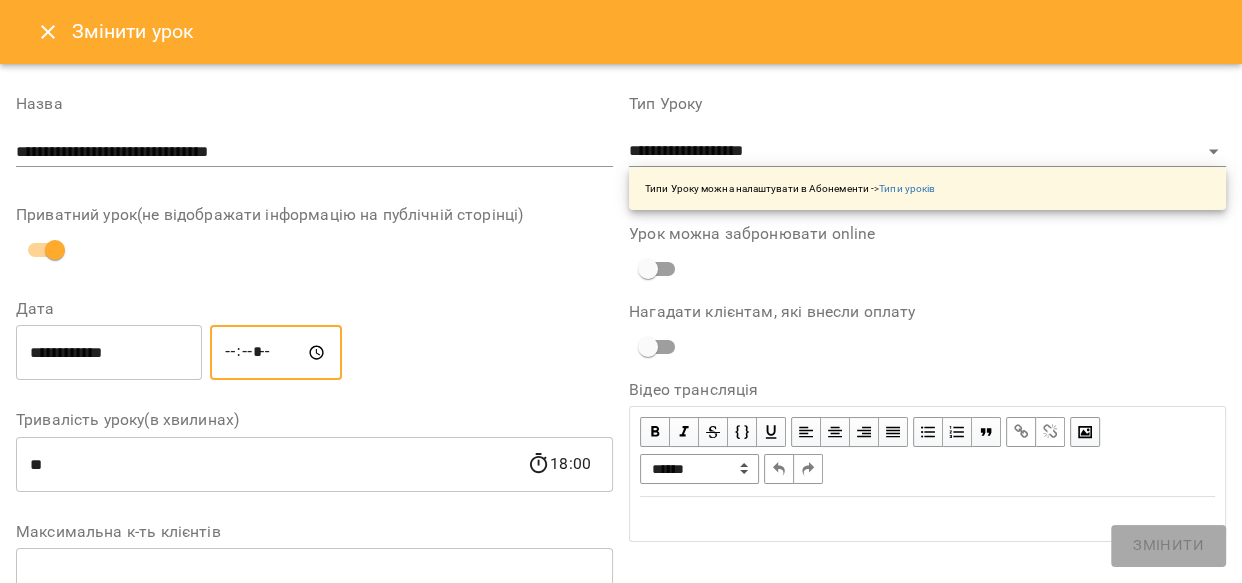 click on "*****" at bounding box center [276, 353] 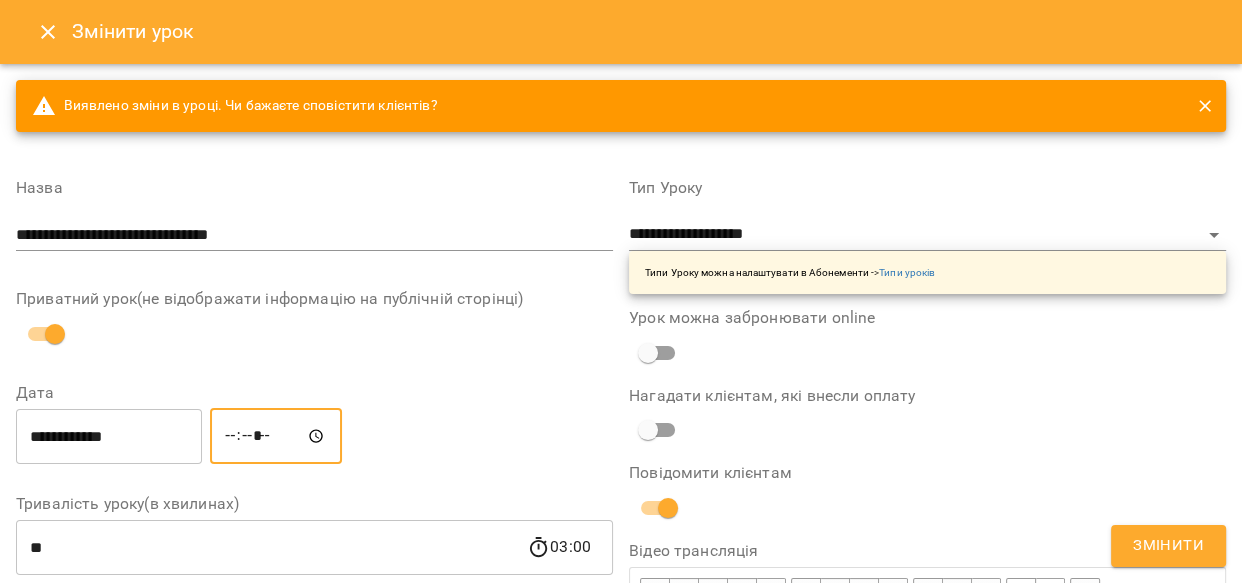 type on "*****" 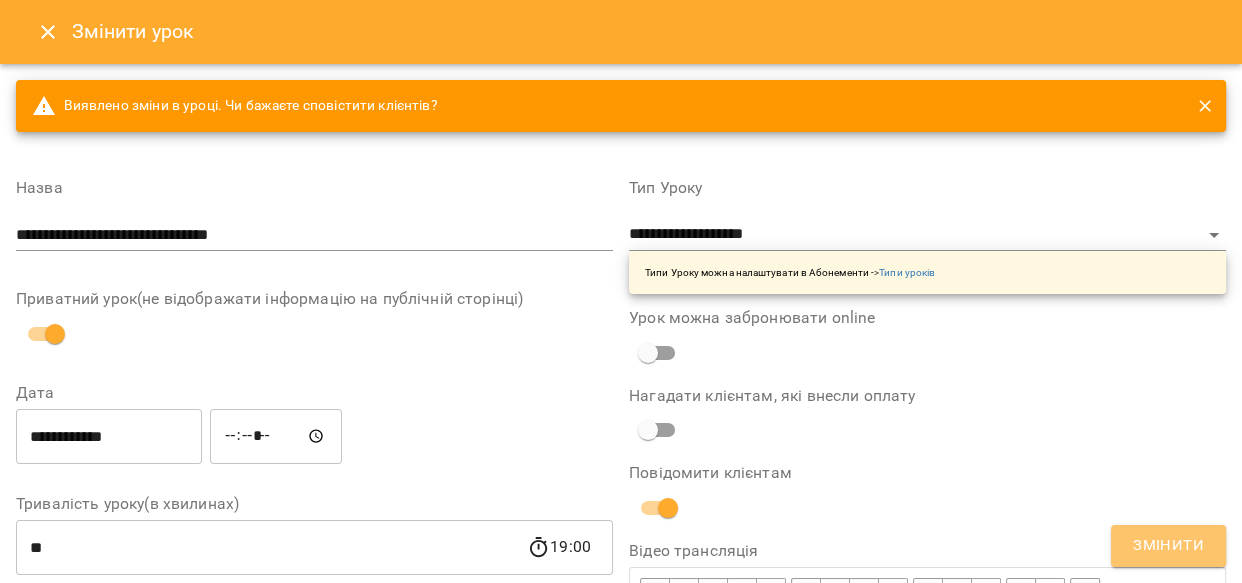 click on "Змінити" at bounding box center (1168, 546) 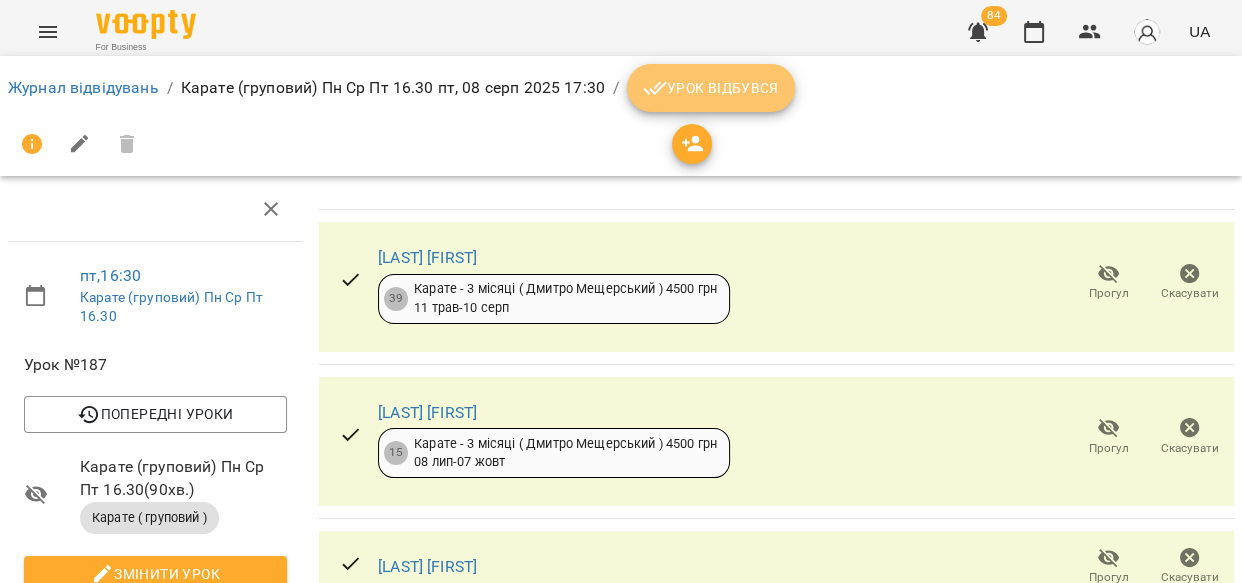 click on "Урок відбувся" at bounding box center (711, 88) 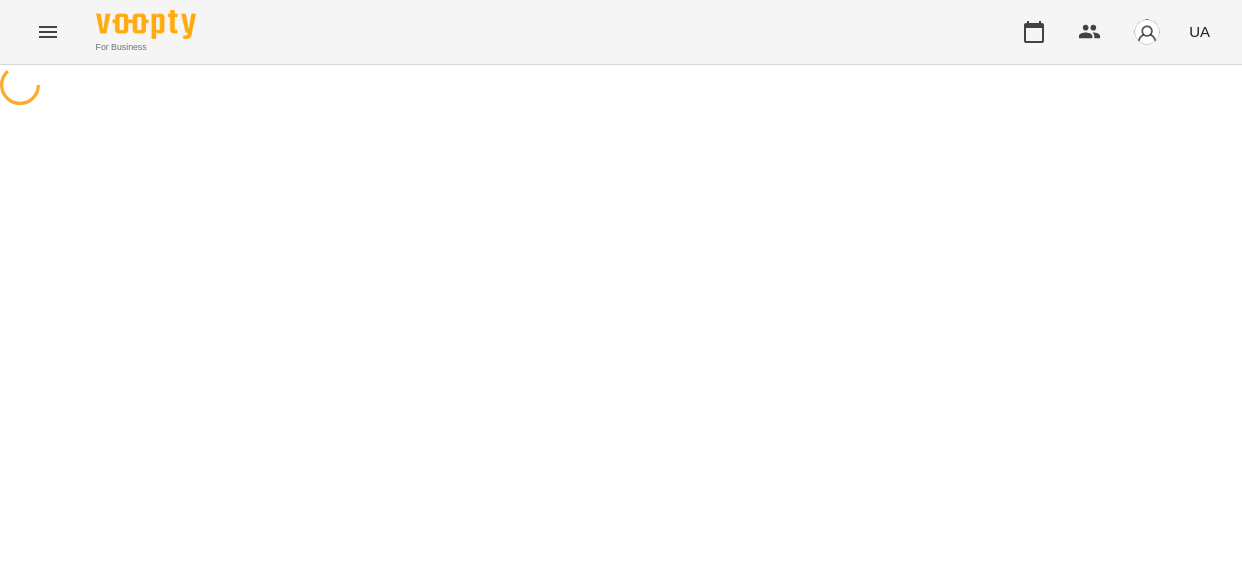 scroll, scrollTop: 0, scrollLeft: 0, axis: both 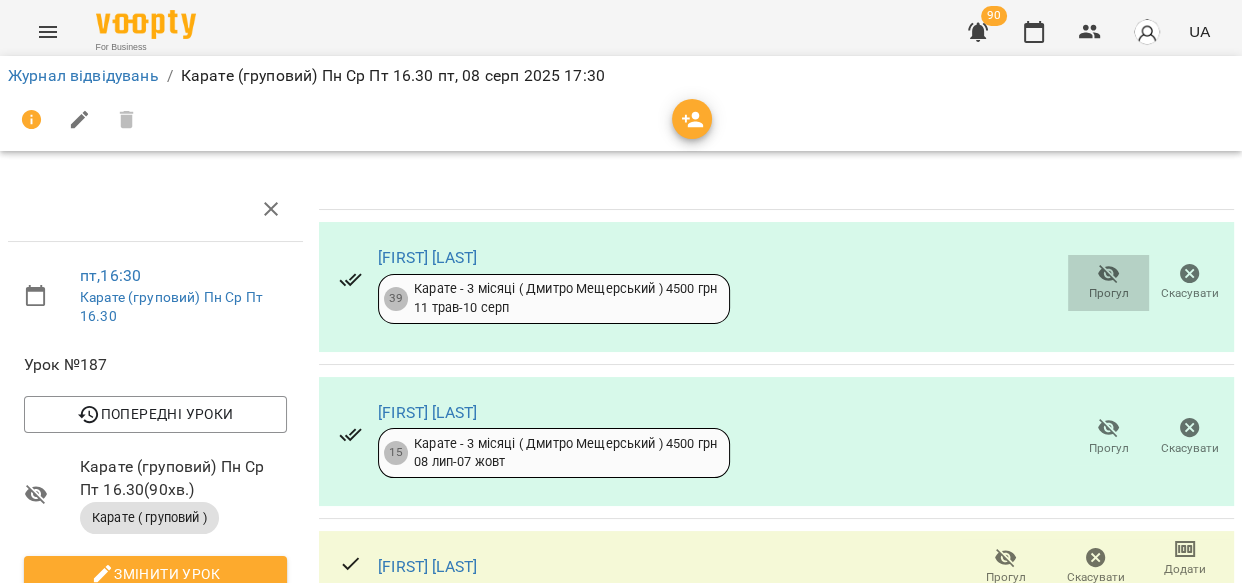 click 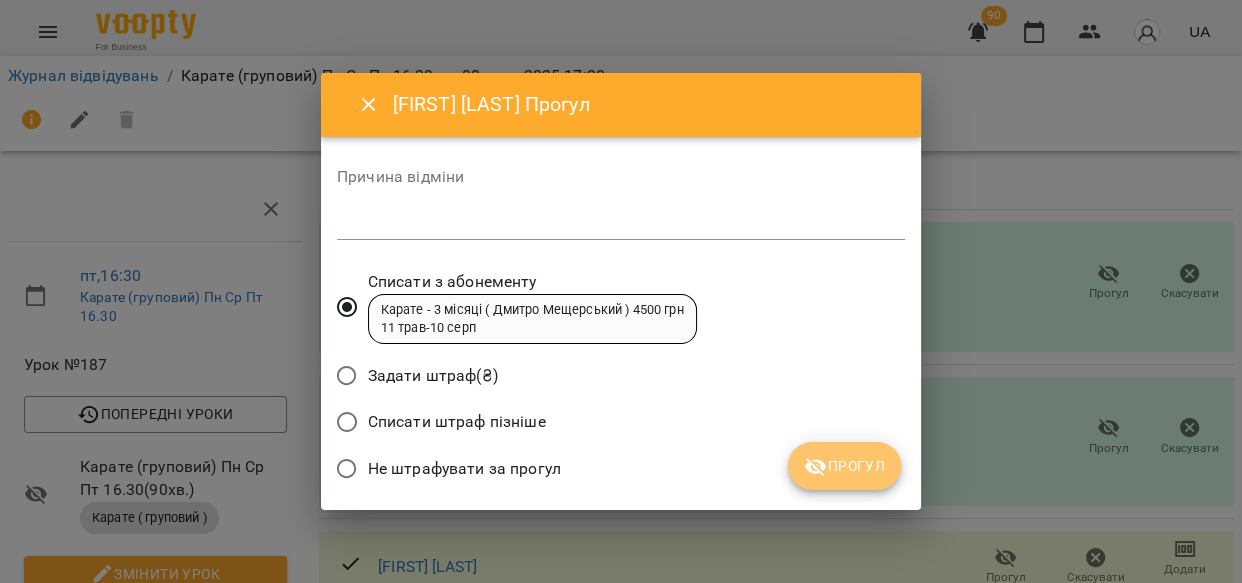 click on "Прогул" at bounding box center (844, 466) 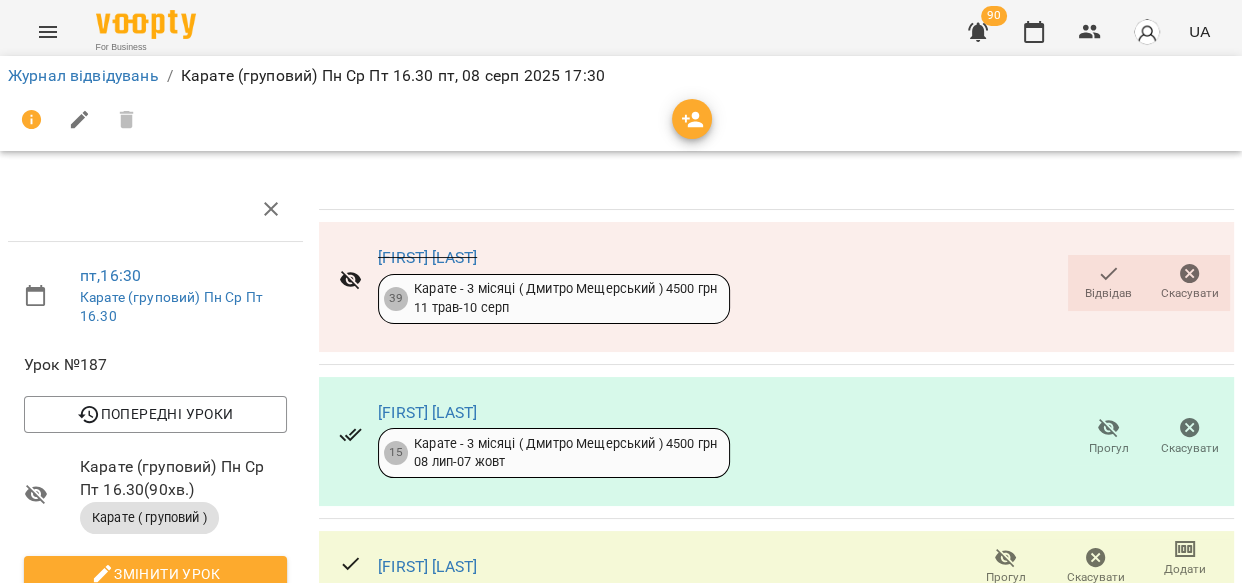 click 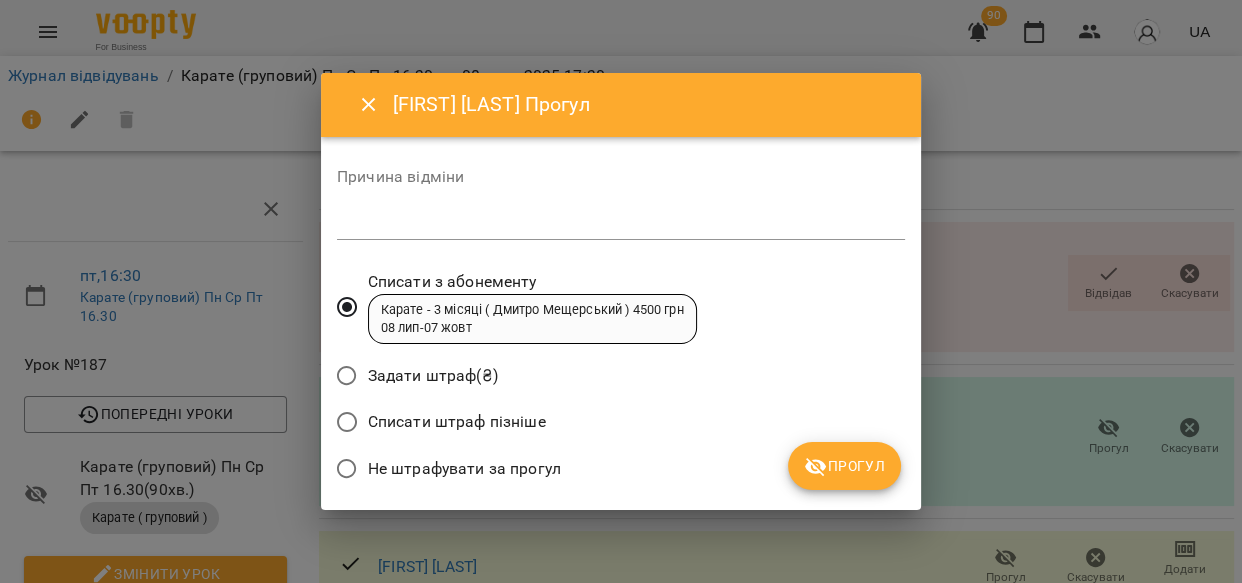 click 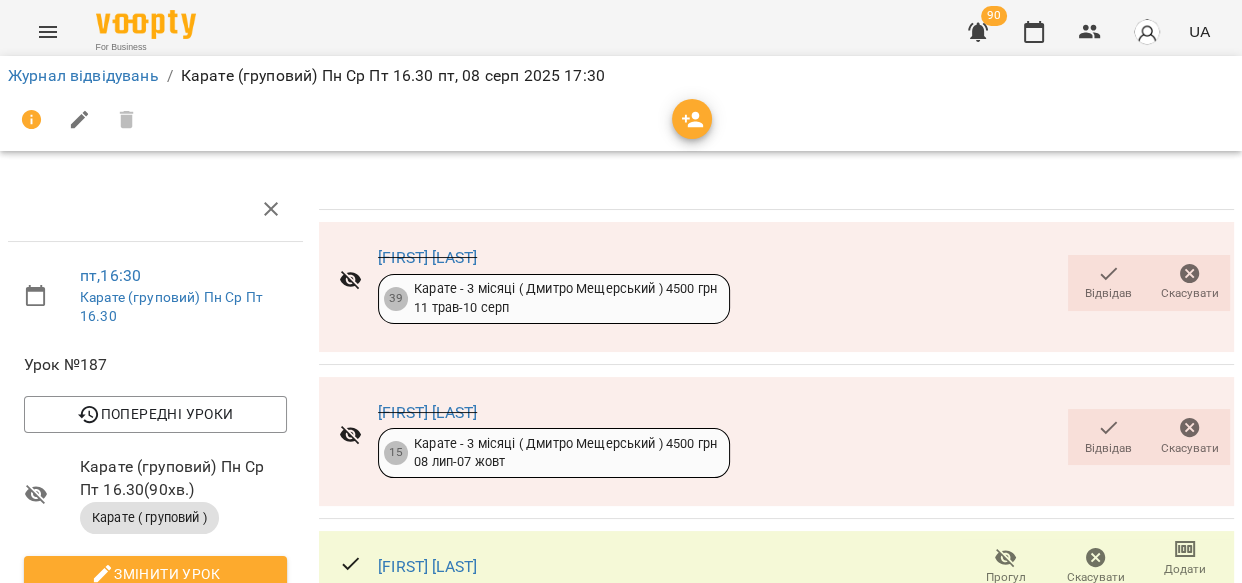 click on "Журнал відвідувань / Карате (груповий) Пн Ср Пт 16.30   пт, 08 серп 2025 17:30 пт ,  16:30 Карате (груповий) Пн Ср Пт 16.30 Урок №187 Попередні уроки ср 06 серп 2025 17:30 пн 04 серп 2025 17:30 пт 01 серп 2025 17:30 ср 30 лип 2025 17:30 пн 28 лип 2025 17:30   Карате (груповий) Пн Ср Пт 16.30 ( 90 хв. ) Карате ( груповий ) Змінити урок Скасувати Урок [LAST] [FIRST] default Кімната карате пн ср пт 16_30 2025-08-08 17:49:44 Створити розсилку Час змінено з: пт 08 серп 2025 16:30   [LAST] [FIRST] 39 Карате - 3 місяці ( [FIRST] [LAST] ) 4500 грн 08 лип  -" at bounding box center (621, 841) 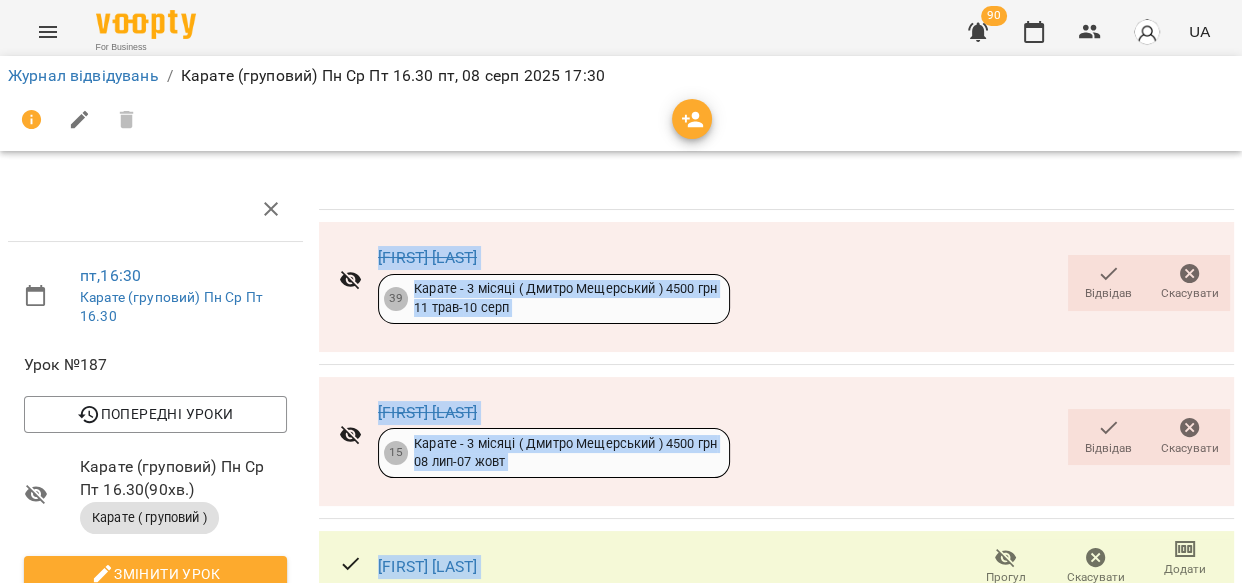 click on "Журнал відвідувань / Карате (груповий) Пн Ср Пт 16.30   пт, 08 серп 2025 17:30 пт ,  16:30 Карате (груповий) Пн Ср Пт 16.30 Урок №187 Попередні уроки ср 06 серп 2025 17:30 пн 04 серп 2025 17:30 пт 01 серп 2025 17:30 ср 30 лип 2025 17:30 пн 28 лип 2025 17:30   Карате (груповий) Пн Ср Пт 16.30 ( 90 хв. ) Карате ( груповий ) Змінити урок Скасувати Урок [LAST] [FIRST] default Кімната карате пн ср пт 16_30 2025-08-08 17:49:44 Створити розсилку Час змінено з: пт 08 серп 2025 16:30   [LAST] [FIRST] 39 Карате - 3 місяці ( [FIRST] [LAST] ) 4500 грн 08 лип  -" at bounding box center [621, 841] 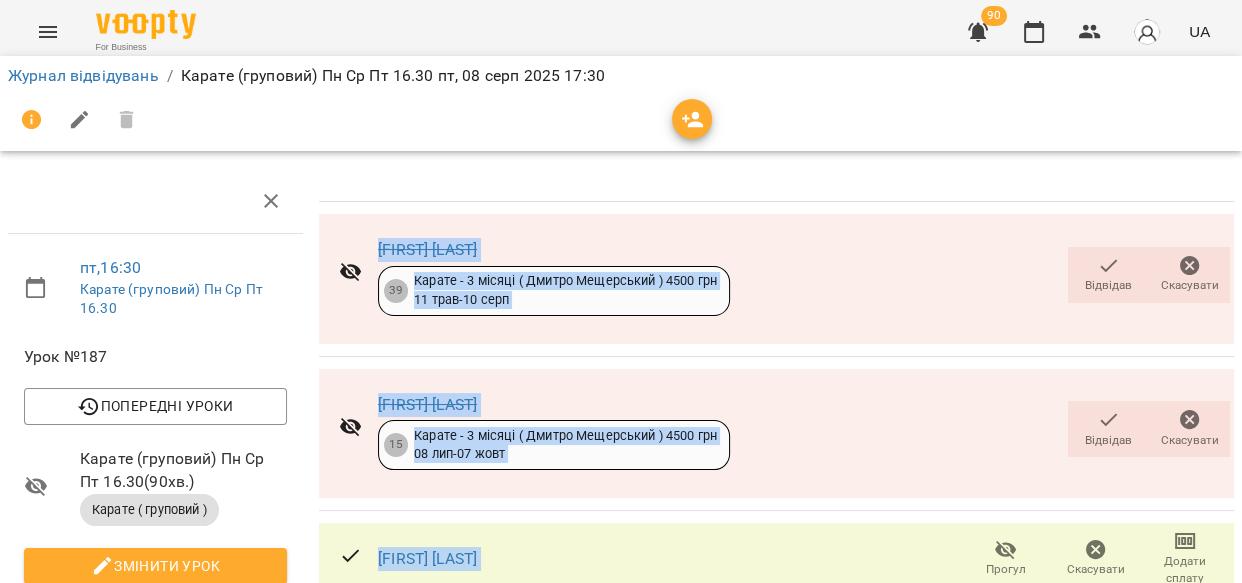 scroll, scrollTop: 242, scrollLeft: 0, axis: vertical 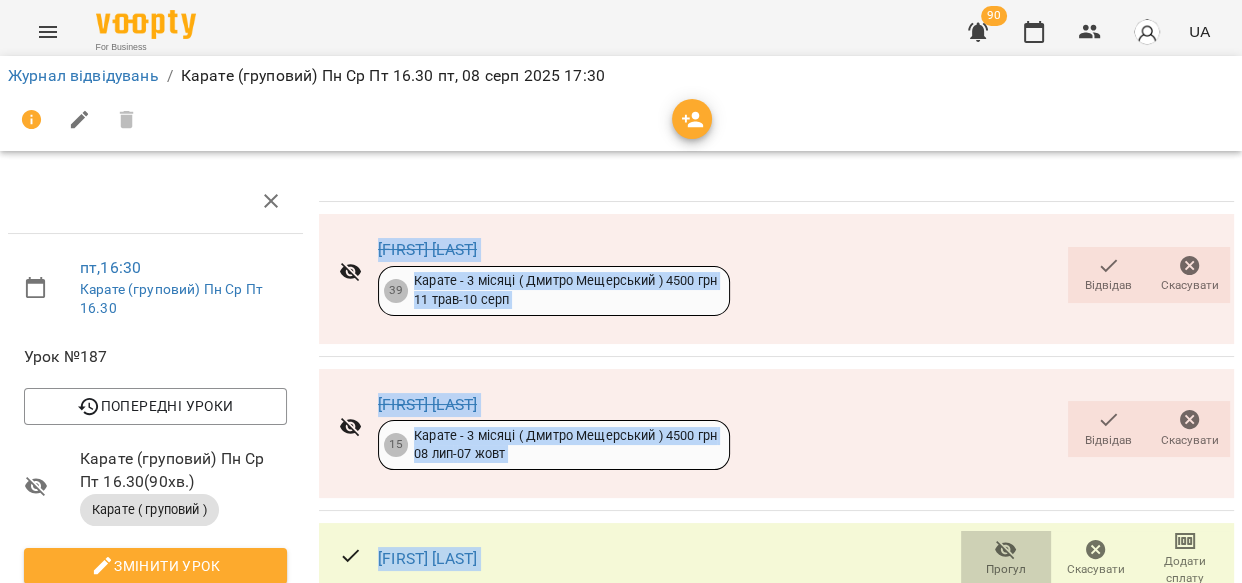 click 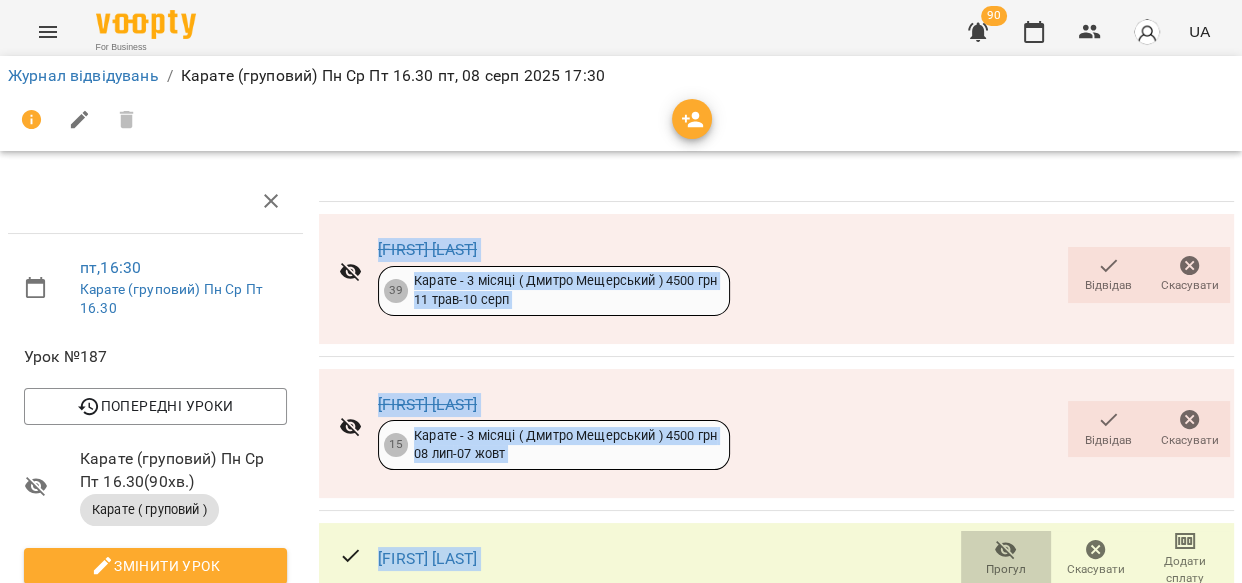 click on "Прогул" at bounding box center [1006, 569] 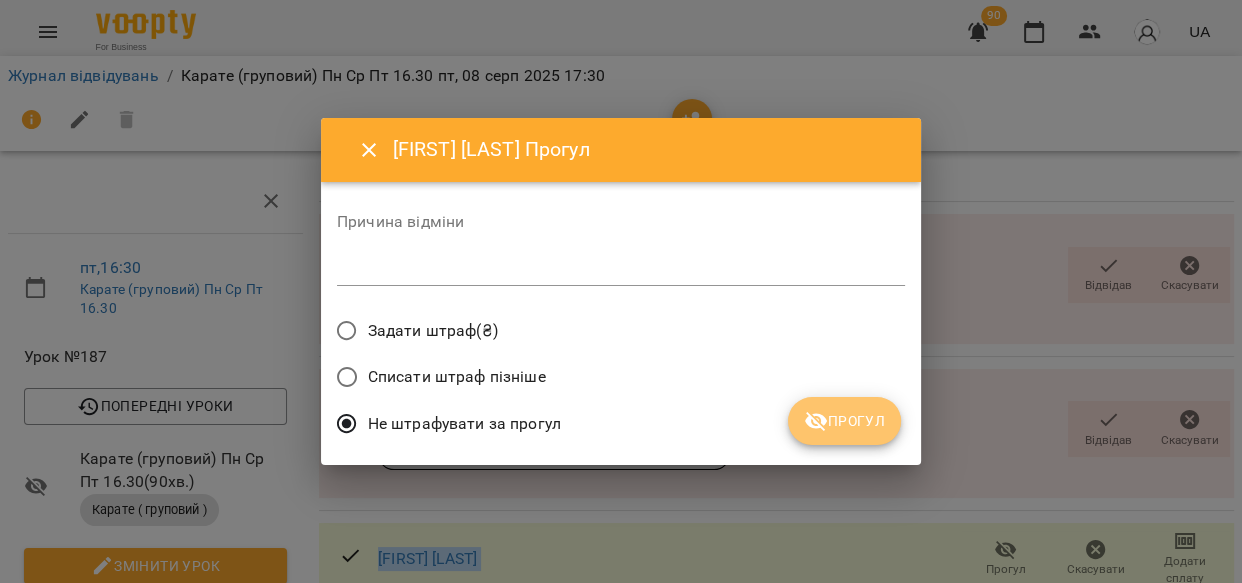 click on "Прогул" at bounding box center [844, 421] 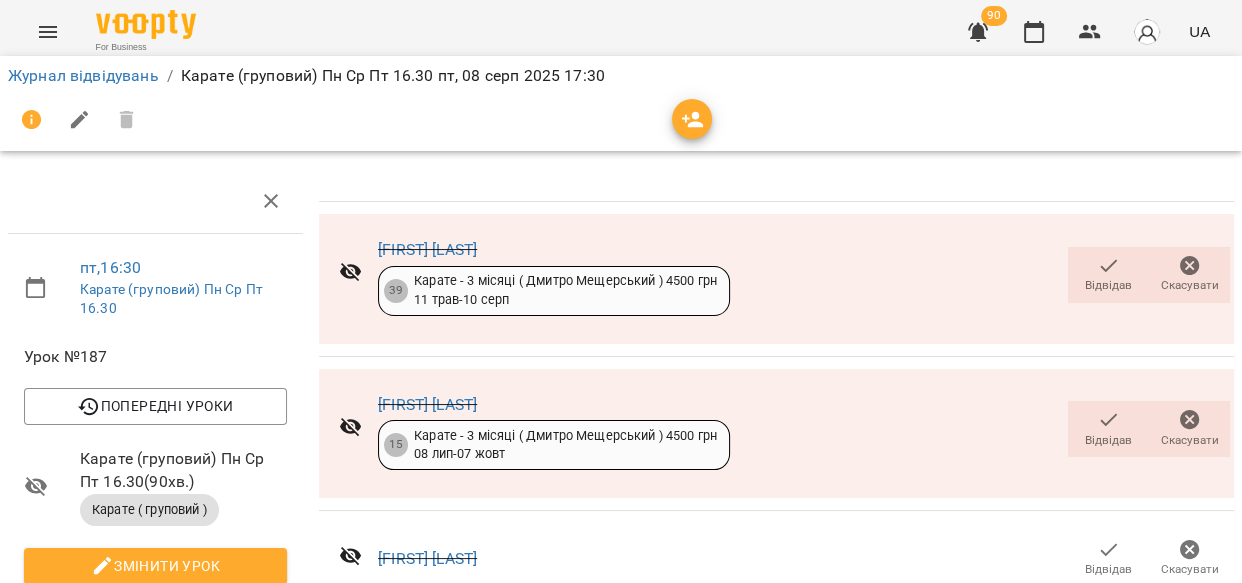 click 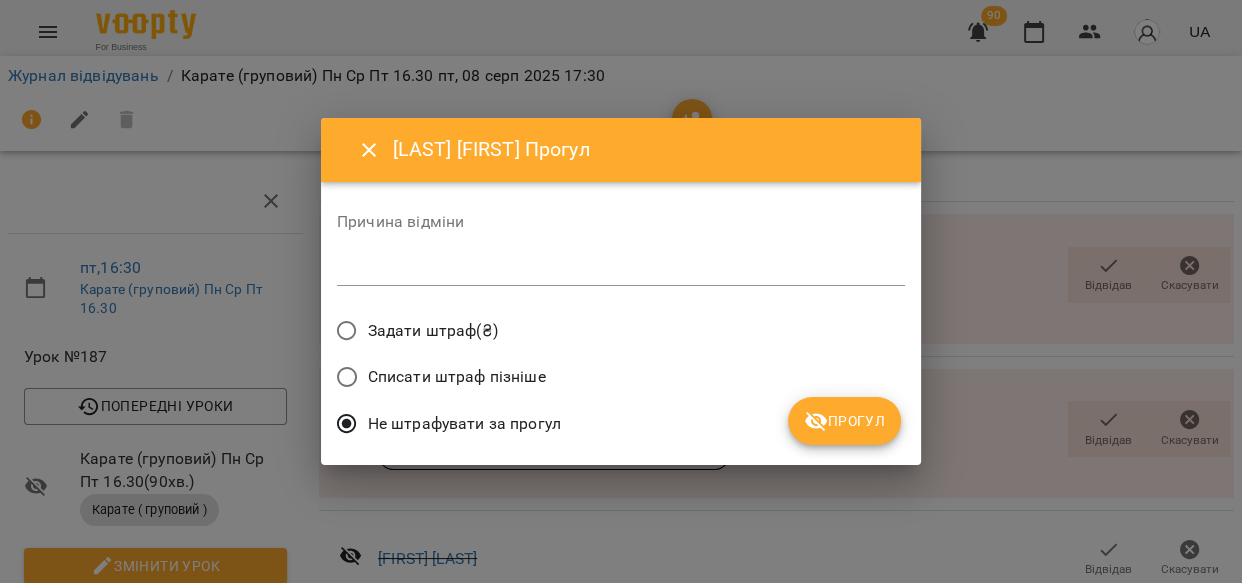 click on "Прогул" at bounding box center [844, 421] 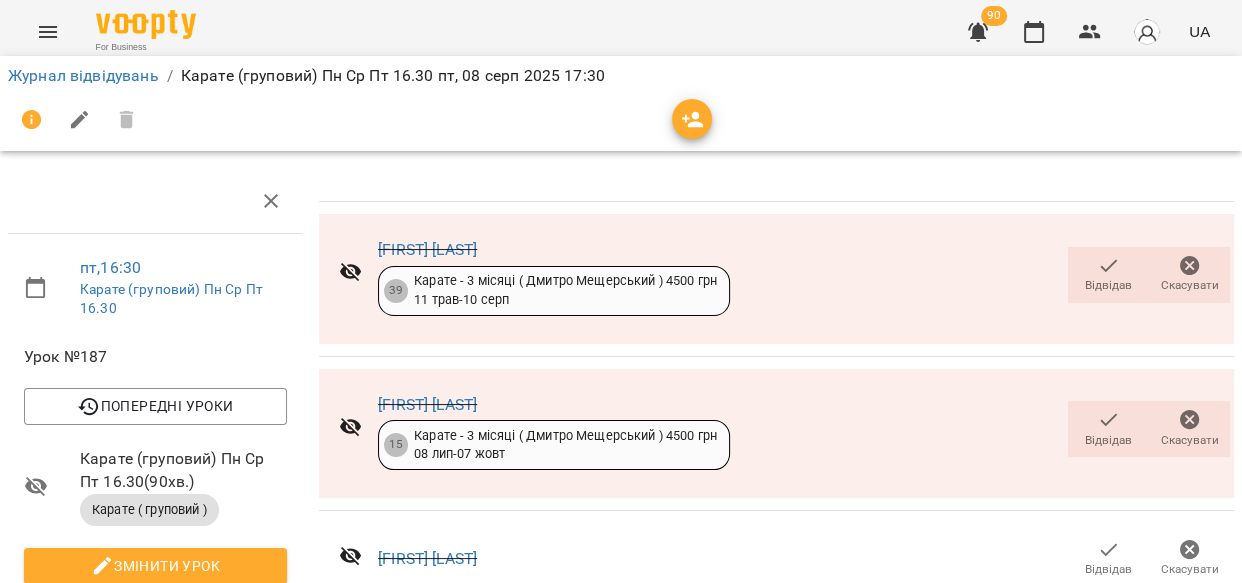 scroll, scrollTop: 534, scrollLeft: 0, axis: vertical 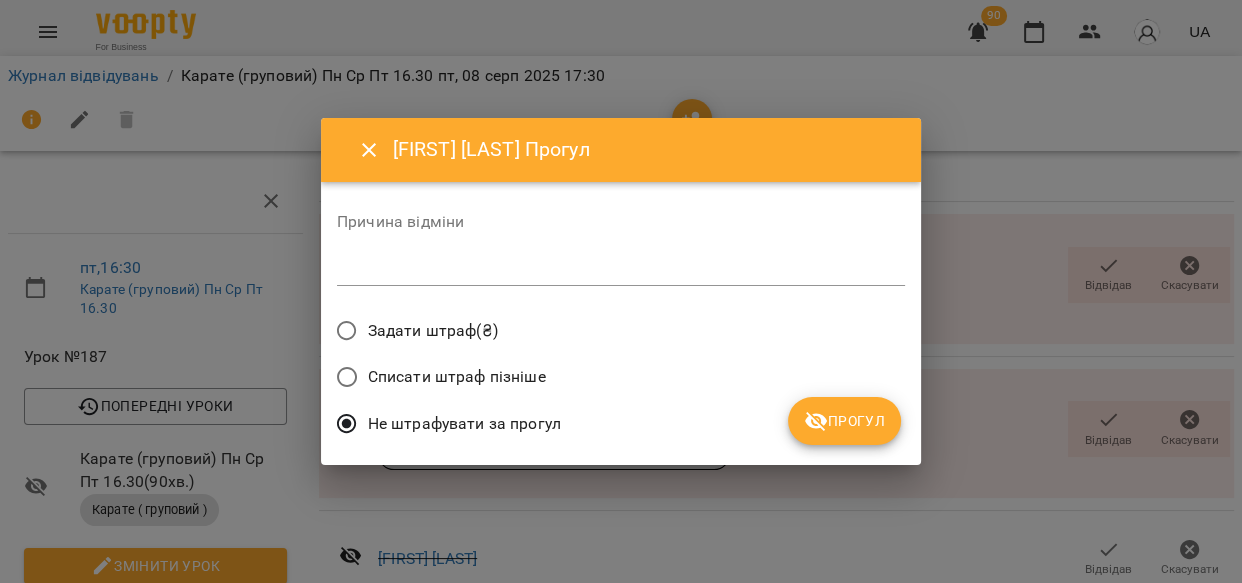 click on "Прогул" at bounding box center (844, 421) 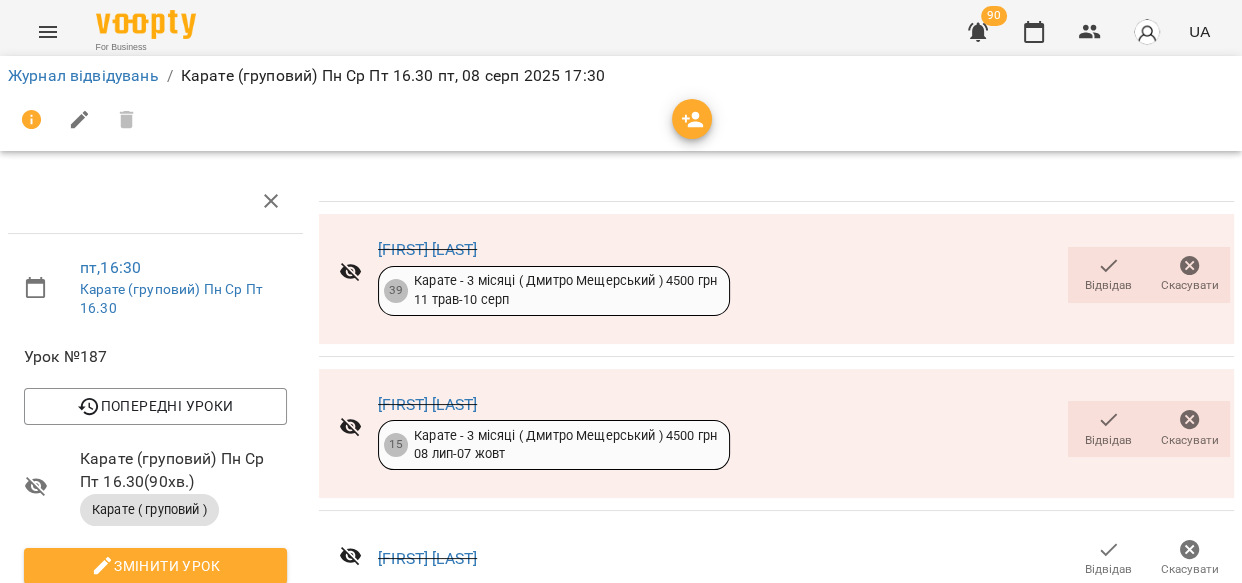 scroll, scrollTop: 893, scrollLeft: 0, axis: vertical 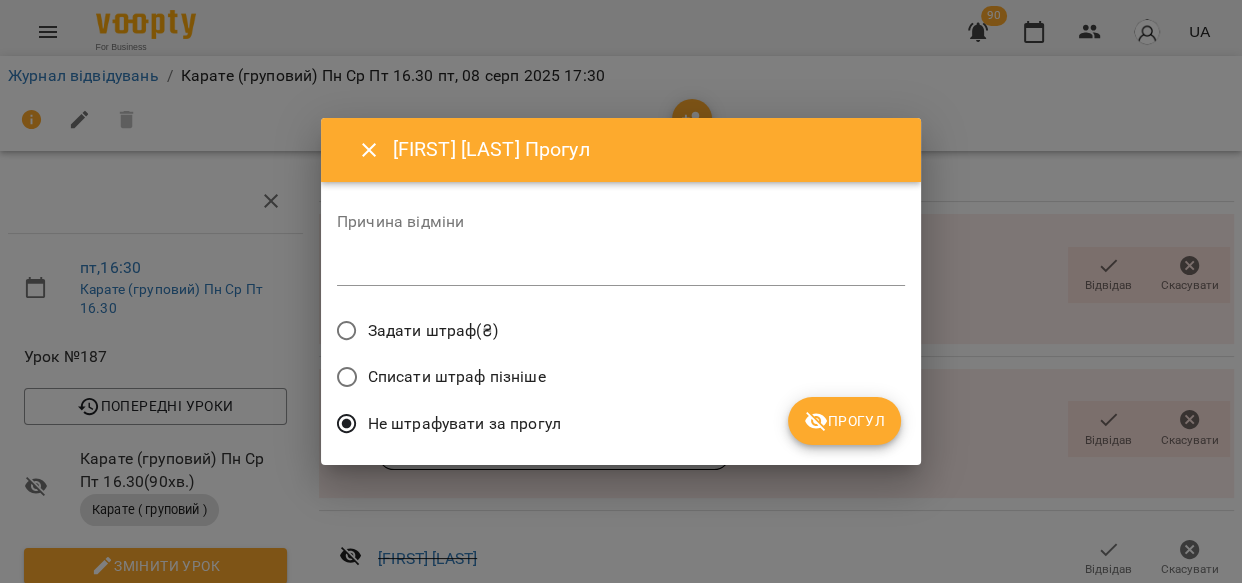 click on "Списати штраф пізніше" at bounding box center (621, 379) 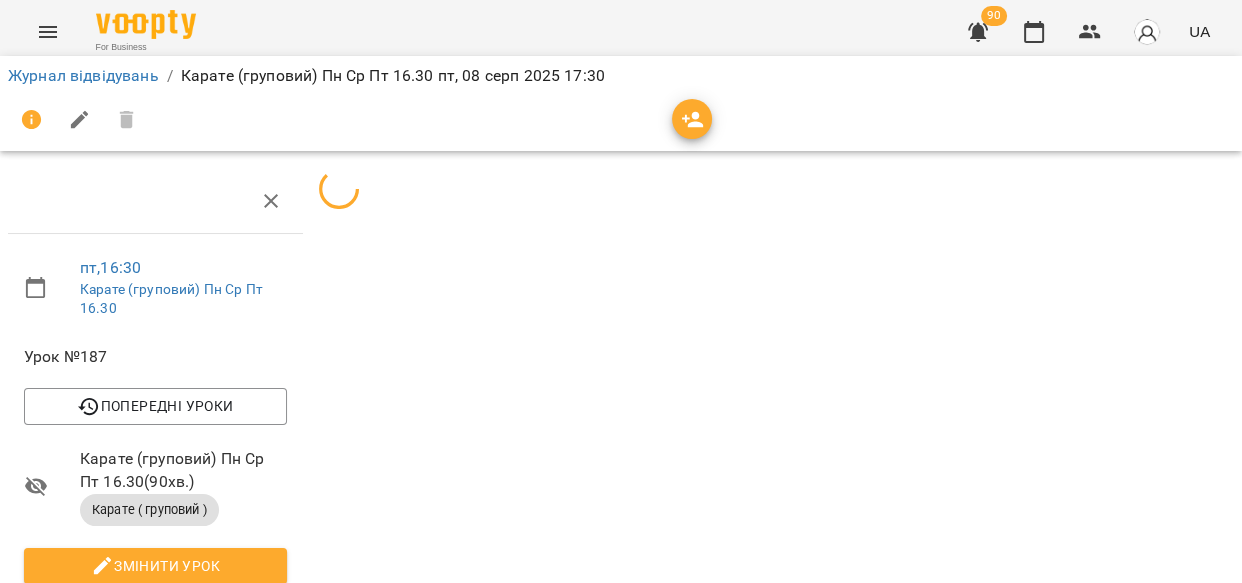scroll, scrollTop: 893, scrollLeft: 0, axis: vertical 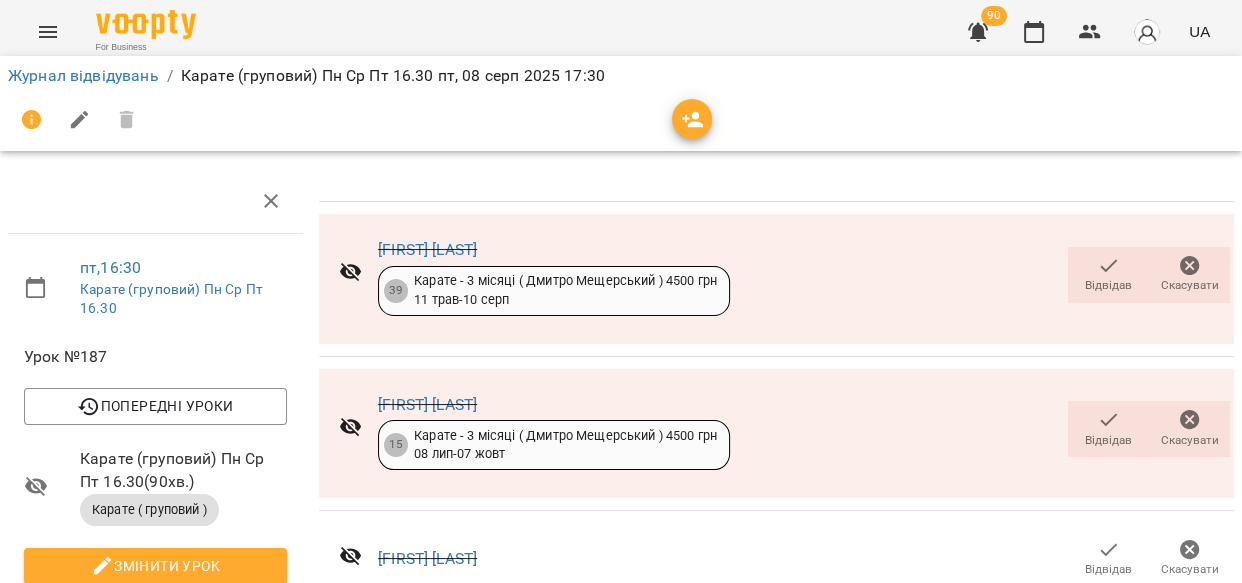 click on "Прогул" at bounding box center [1006, 1297] 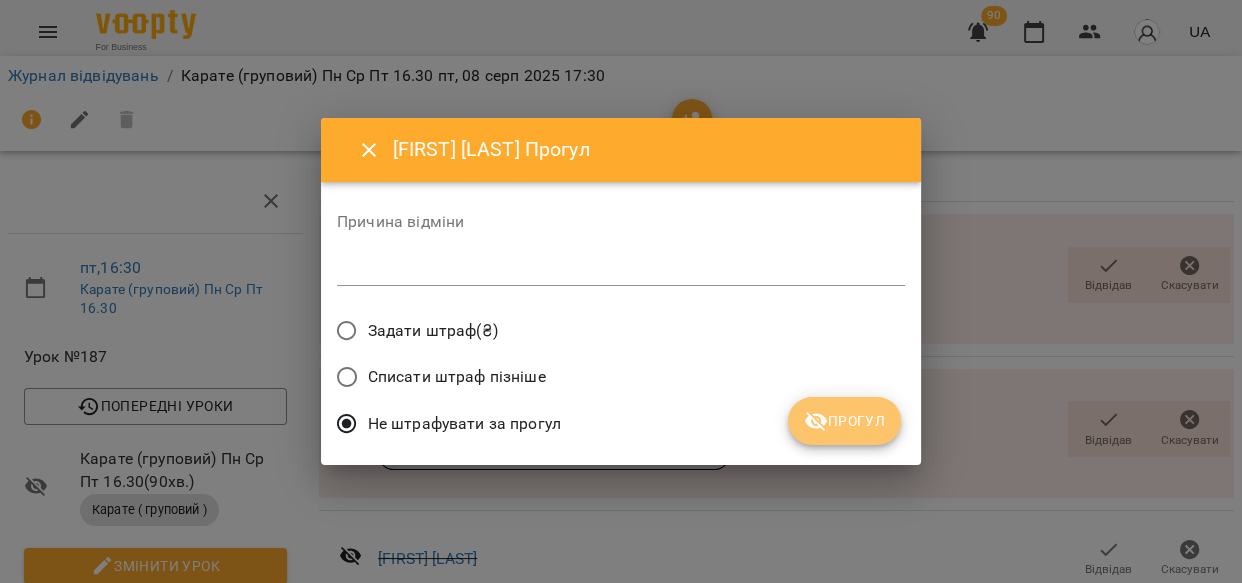 click on "Прогул" at bounding box center [844, 421] 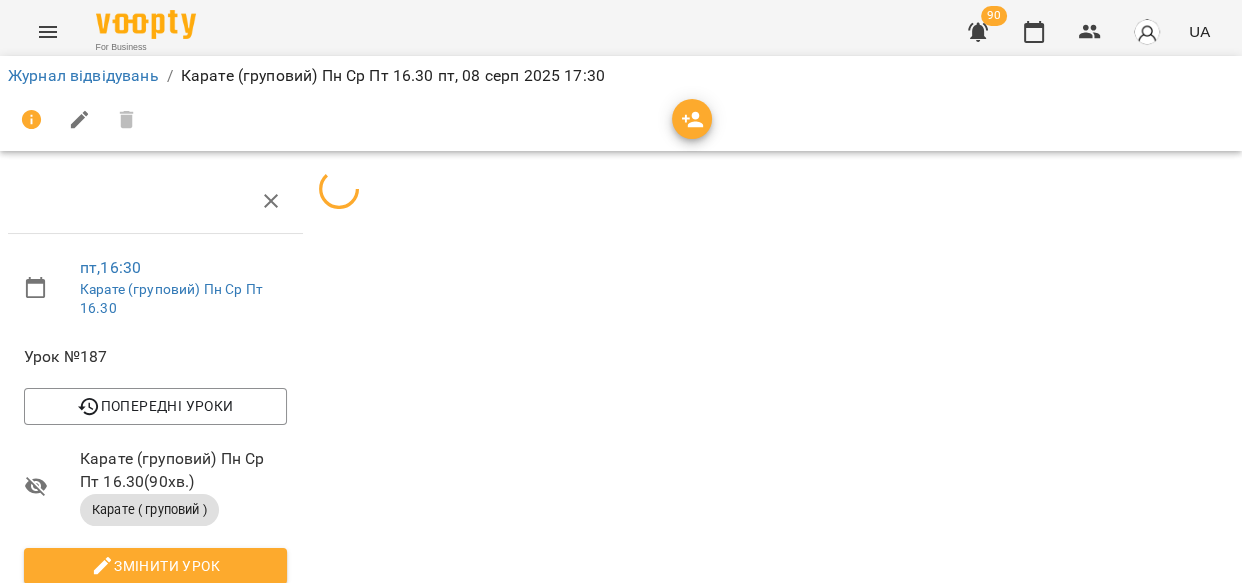 scroll, scrollTop: 893, scrollLeft: 0, axis: vertical 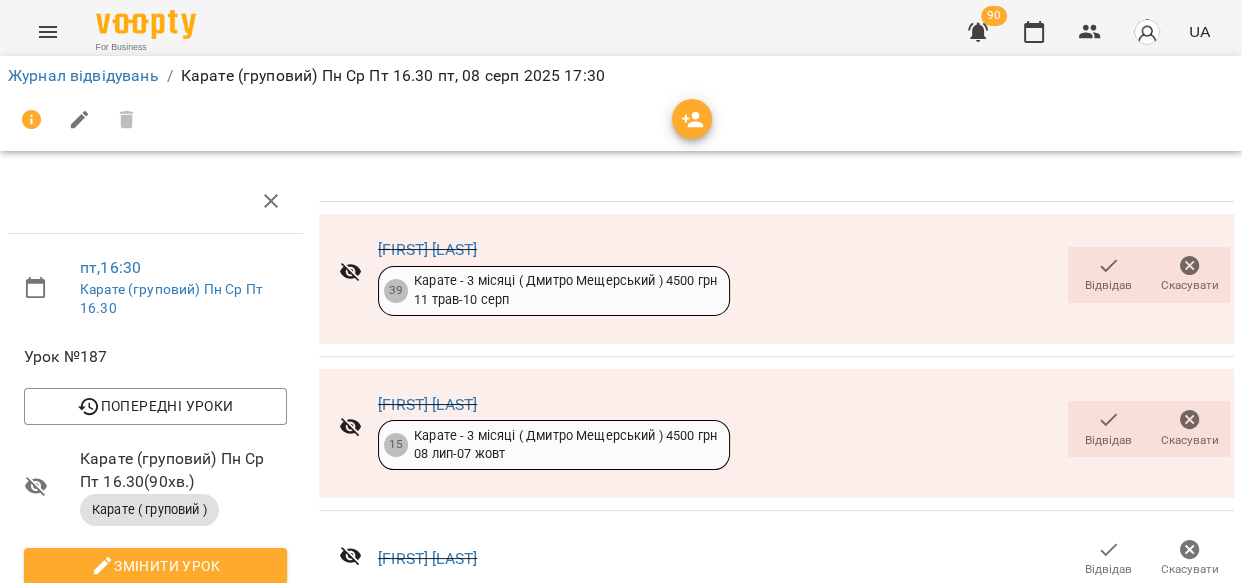 click 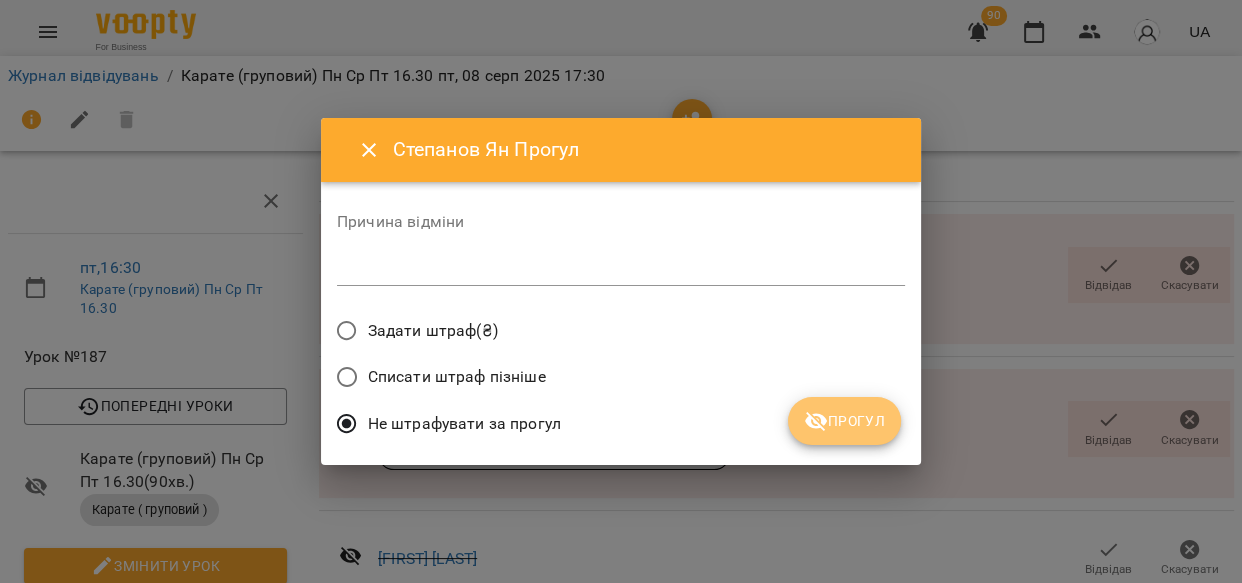 click on "Прогул" at bounding box center [844, 421] 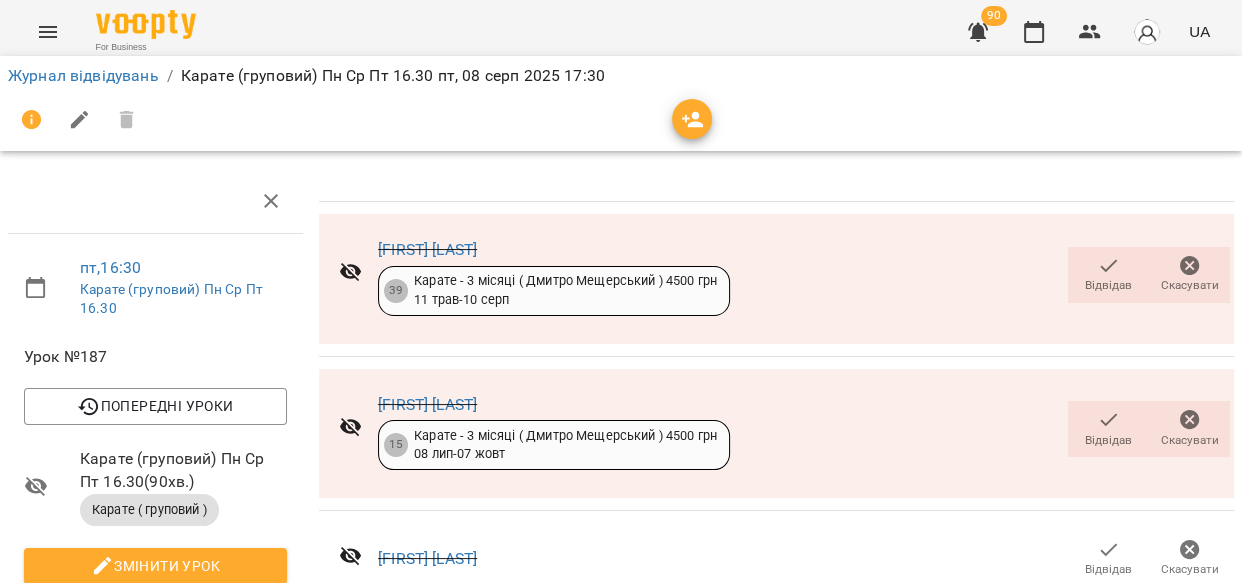 scroll, scrollTop: 0, scrollLeft: 0, axis: both 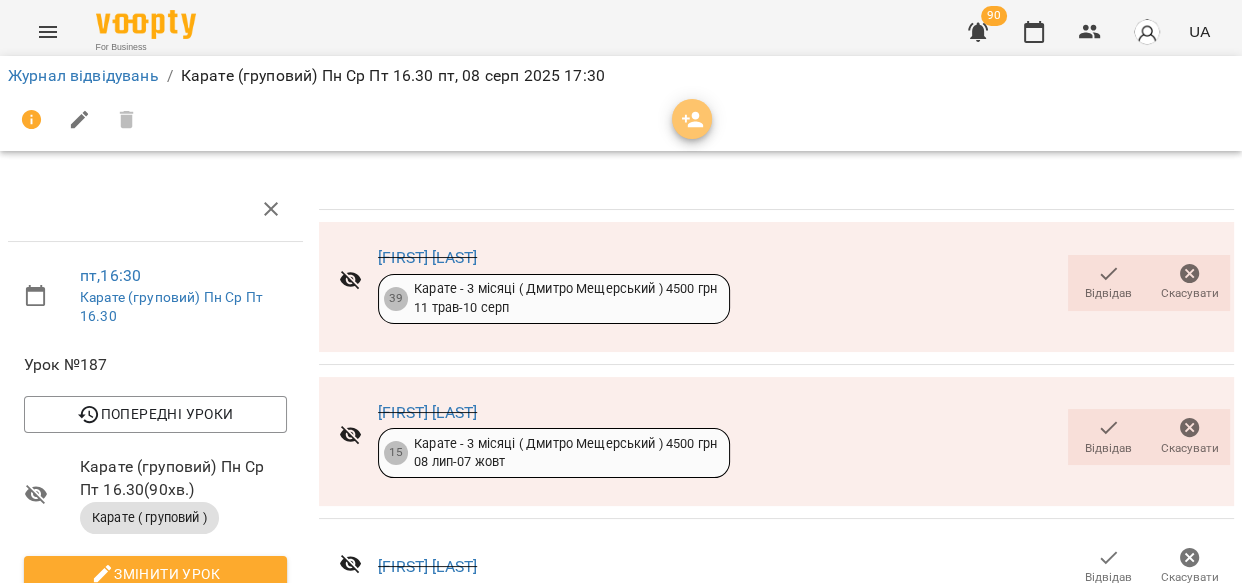 click 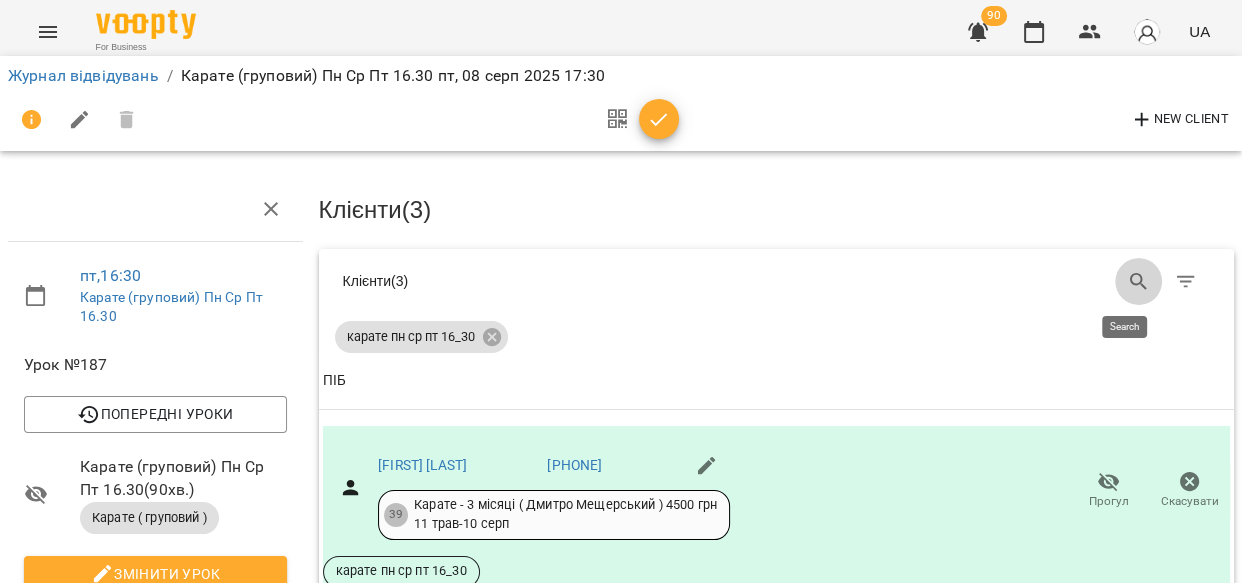 click 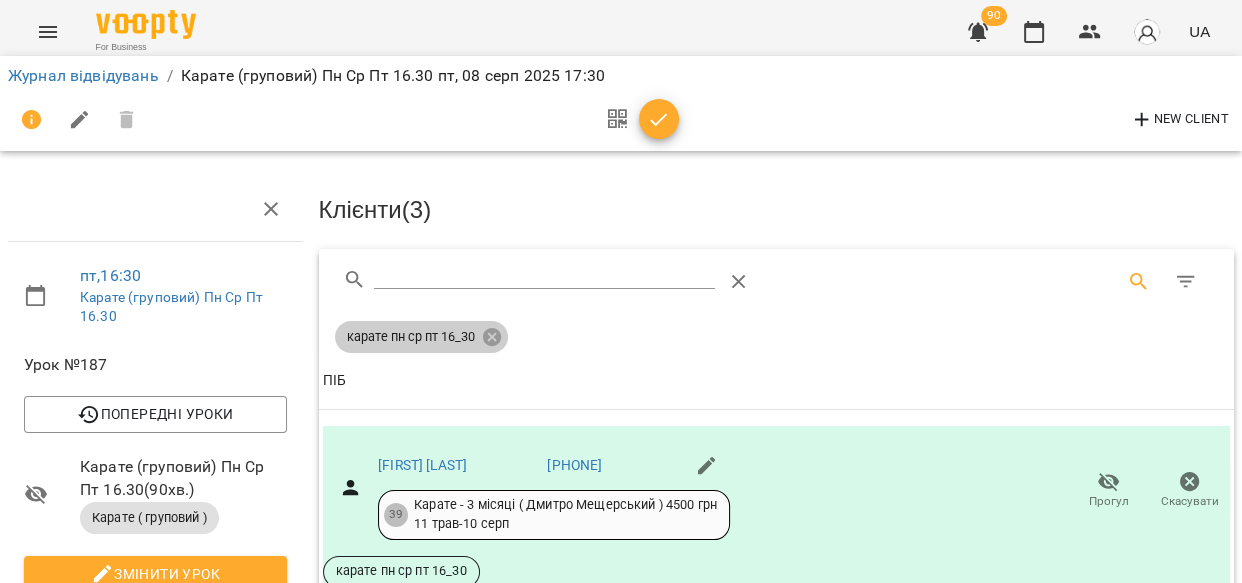 click 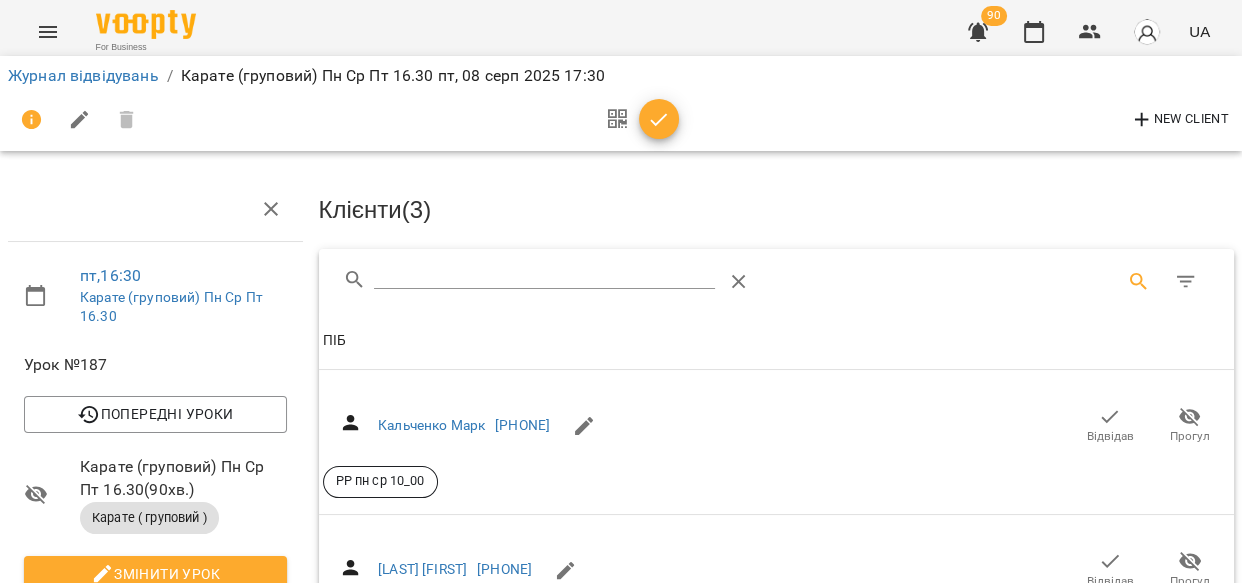 click at bounding box center [544, 274] 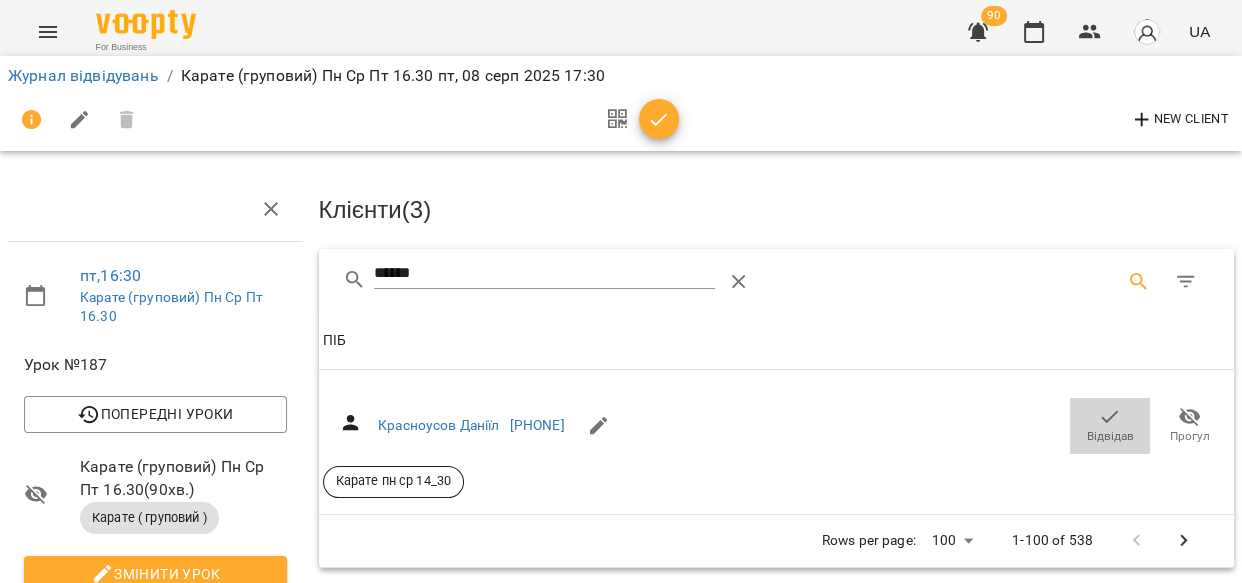 click 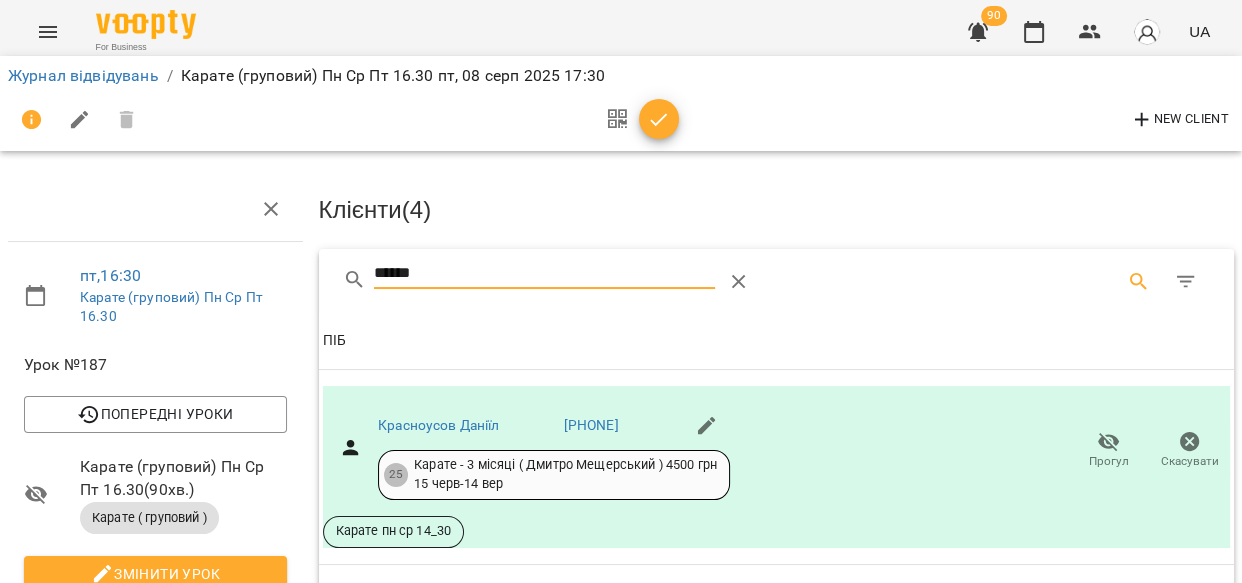 click on "******" at bounding box center (544, 274) 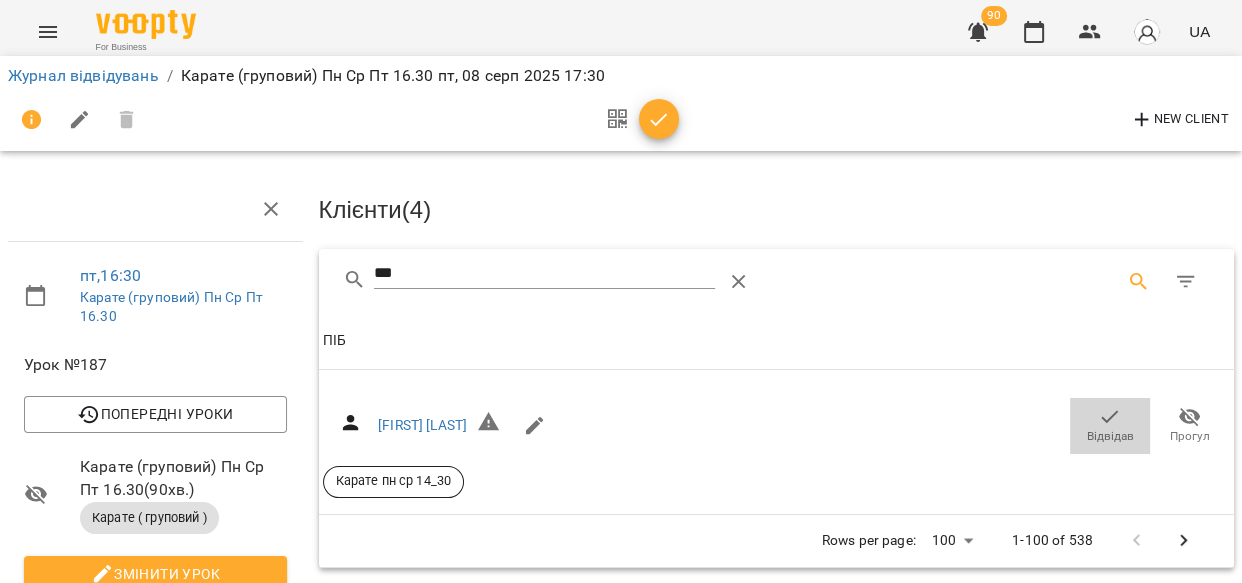 click on "Відвідав" at bounding box center (1110, 436) 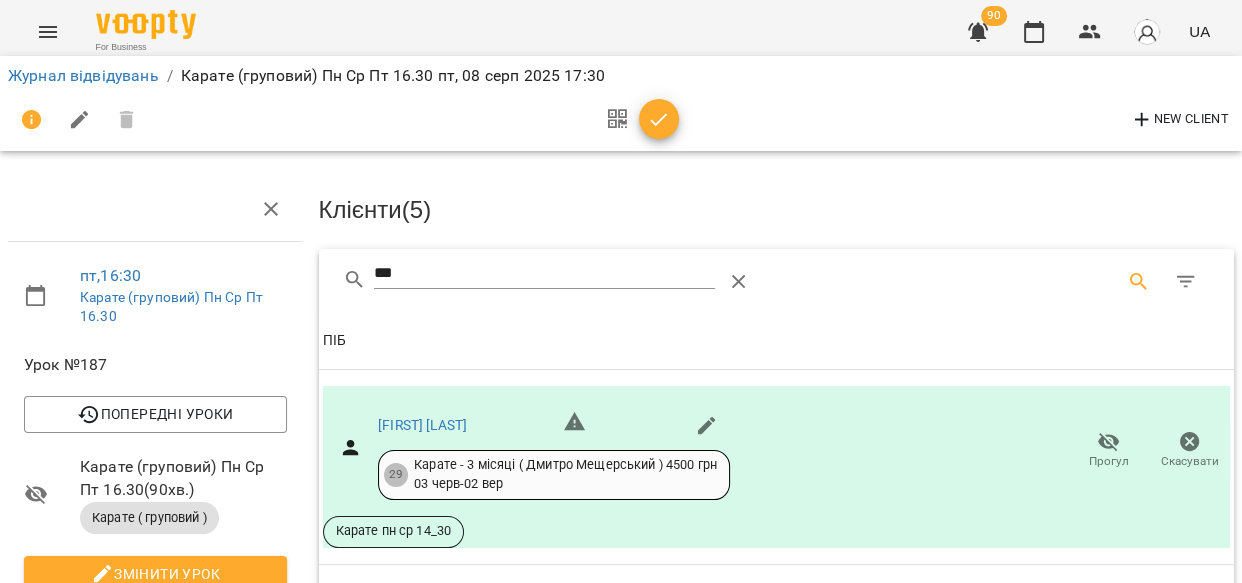 click on "***" at bounding box center [544, 274] 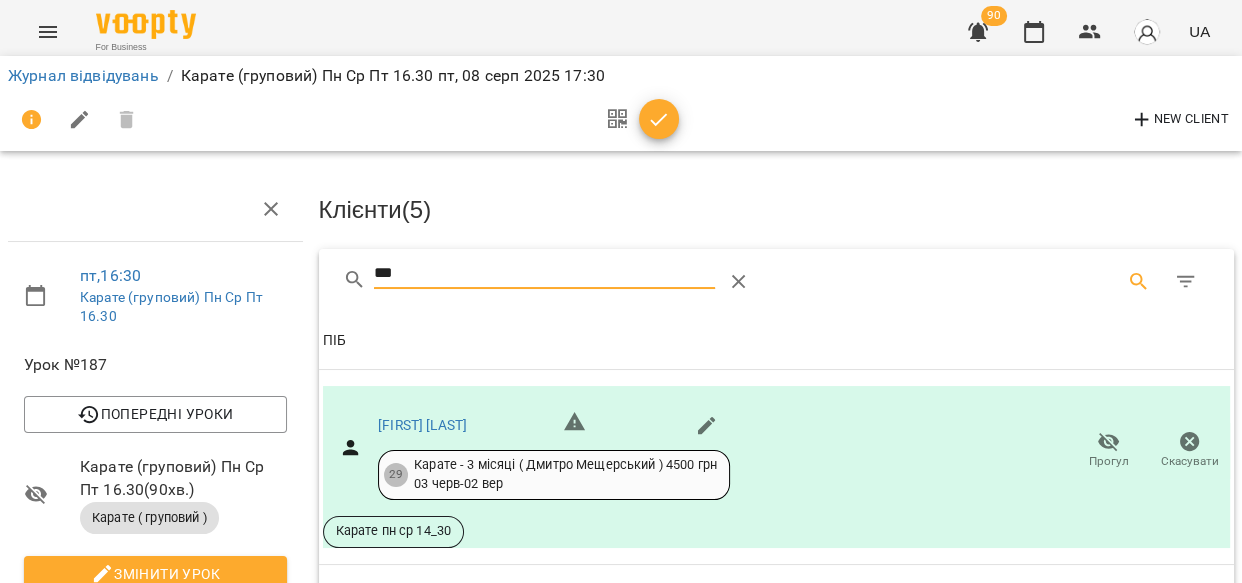 click on "***" at bounding box center (544, 274) 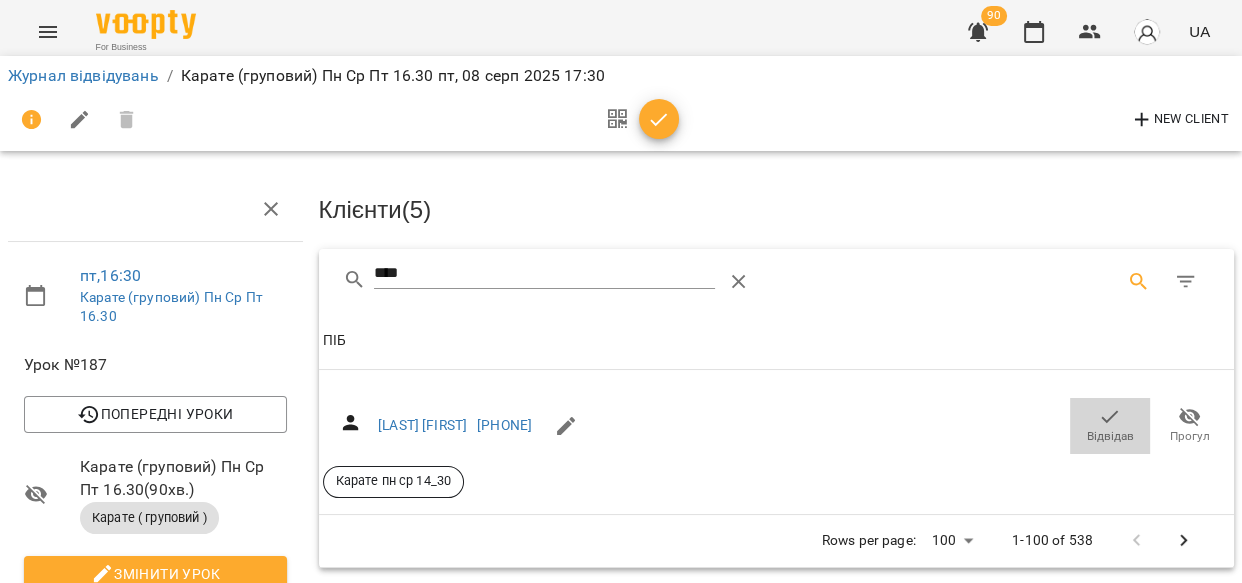 click on "Відвідав" at bounding box center (1110, 425) 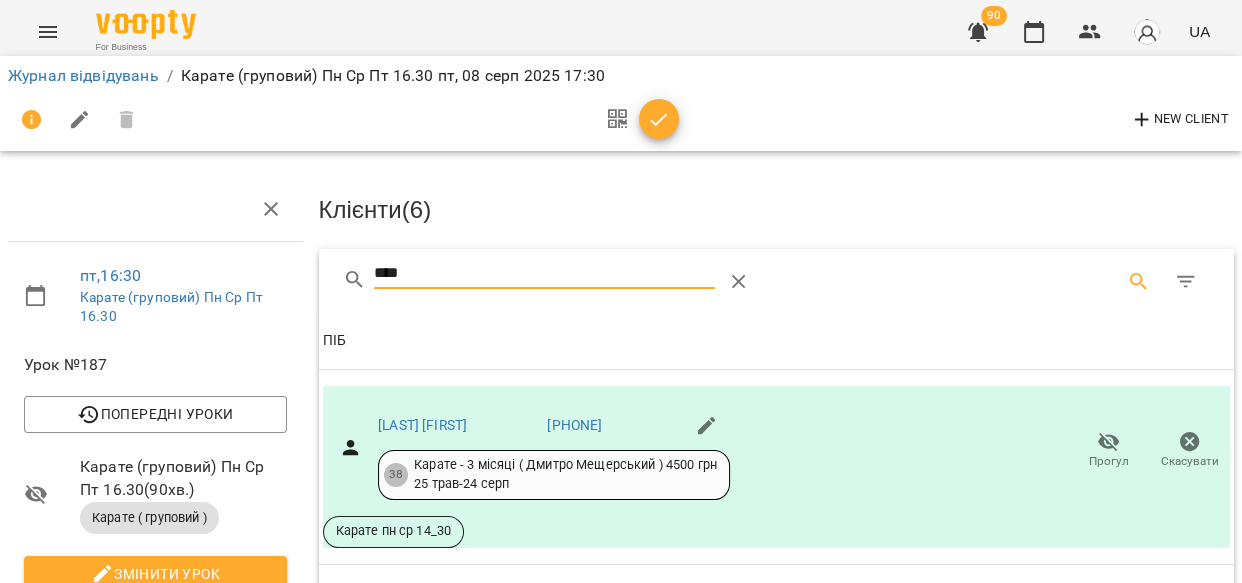 click on "****" at bounding box center [544, 274] 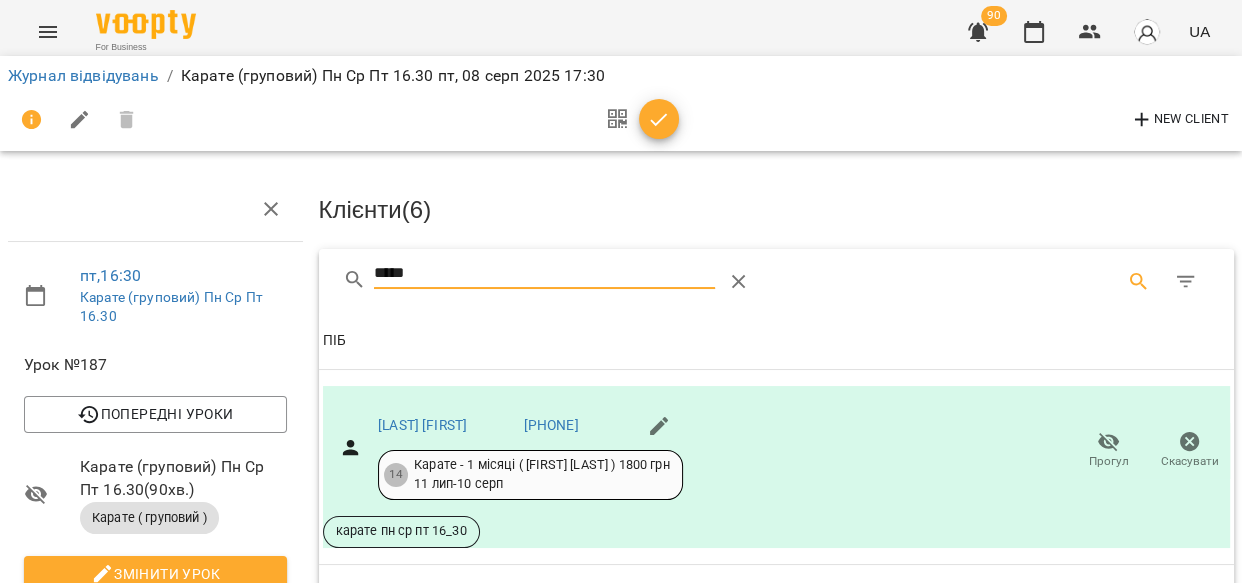 click on "*****" at bounding box center [544, 274] 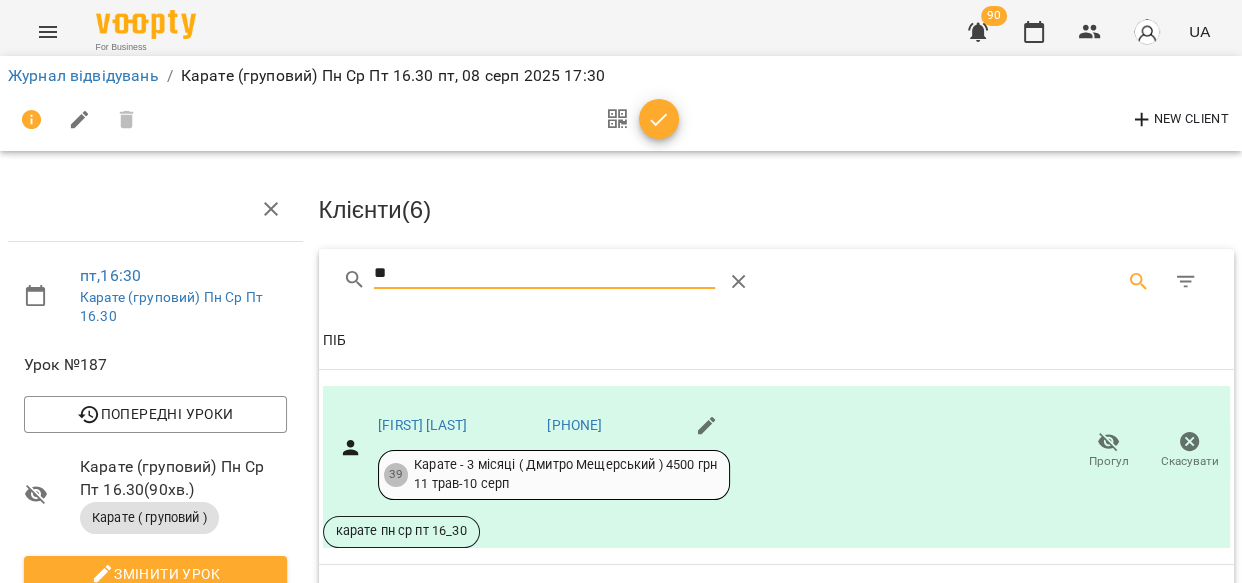 type on "*" 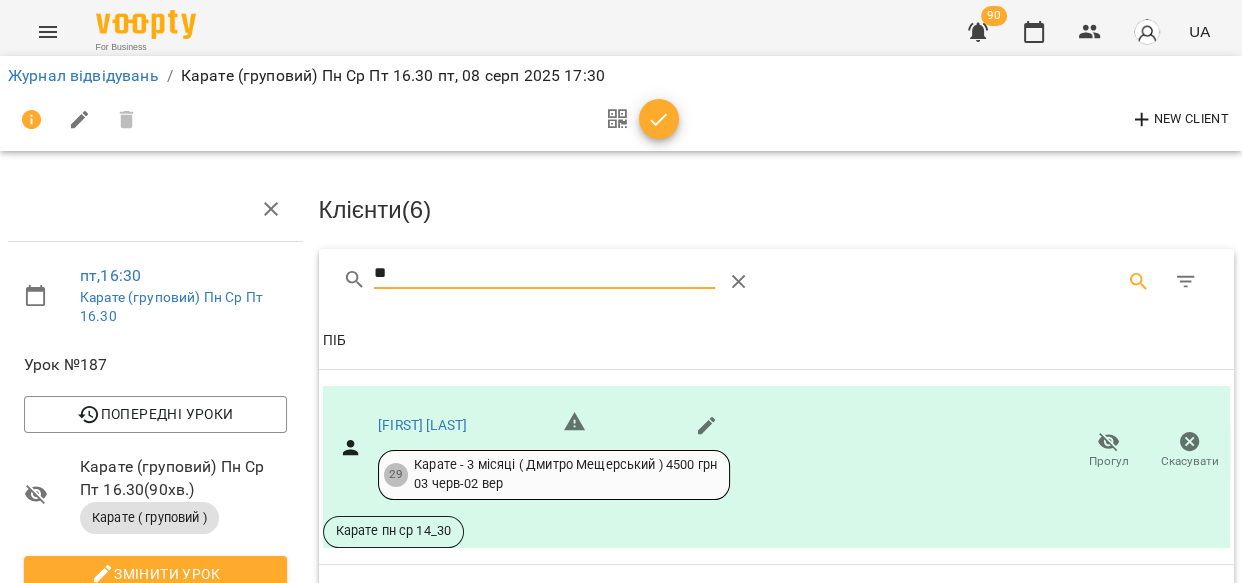 type on "*" 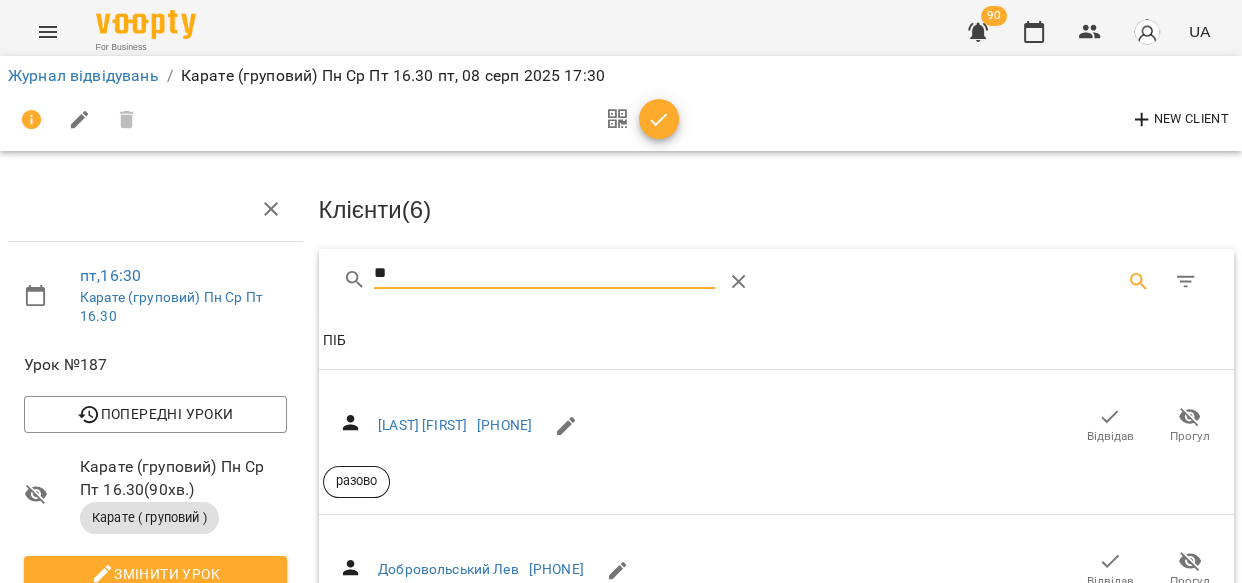 type on "*" 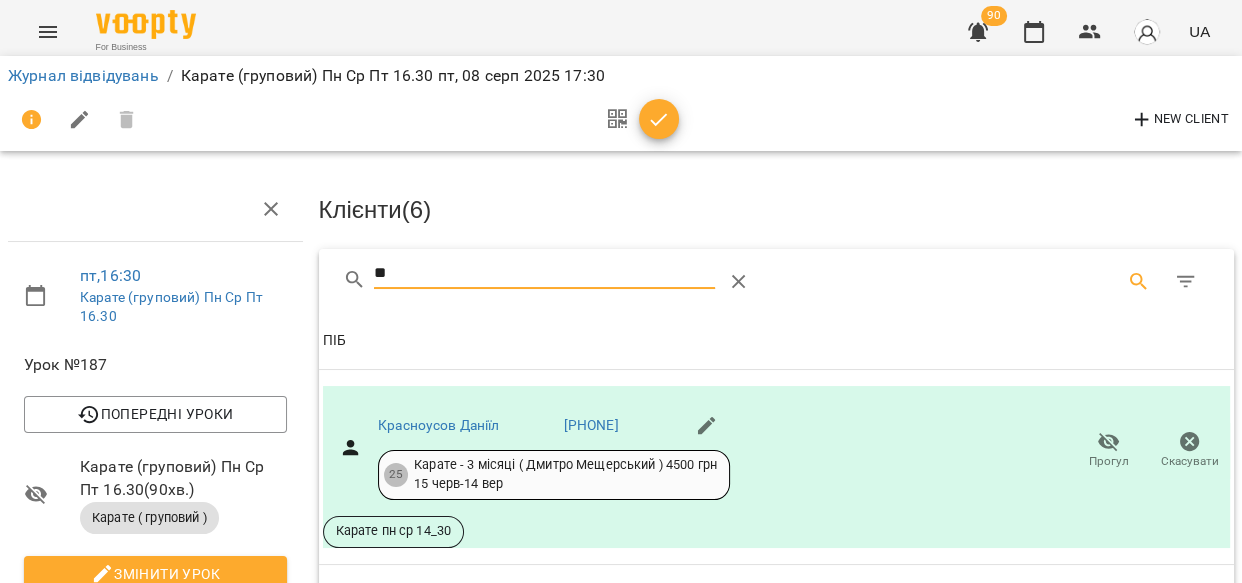 type on "*" 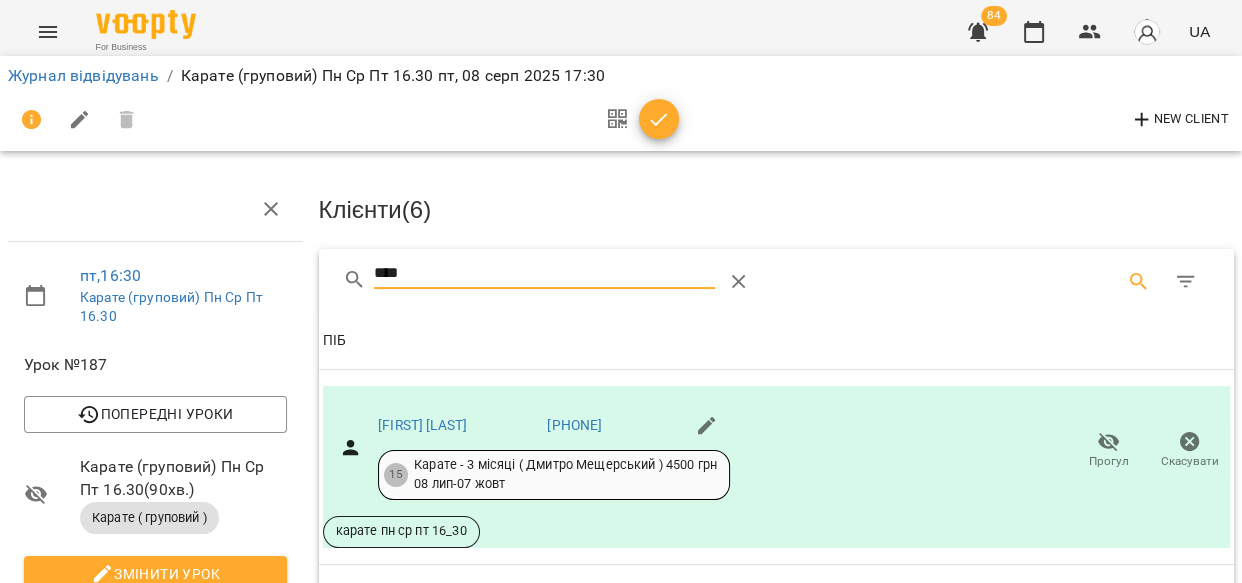 click on "****" at bounding box center [544, 274] 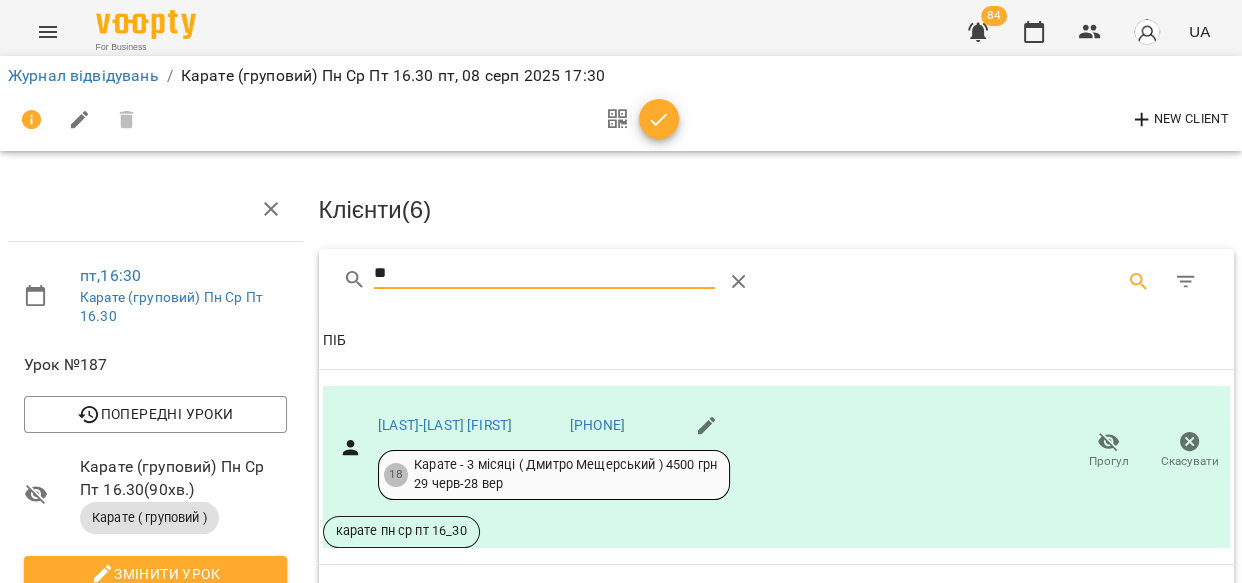 type on "*" 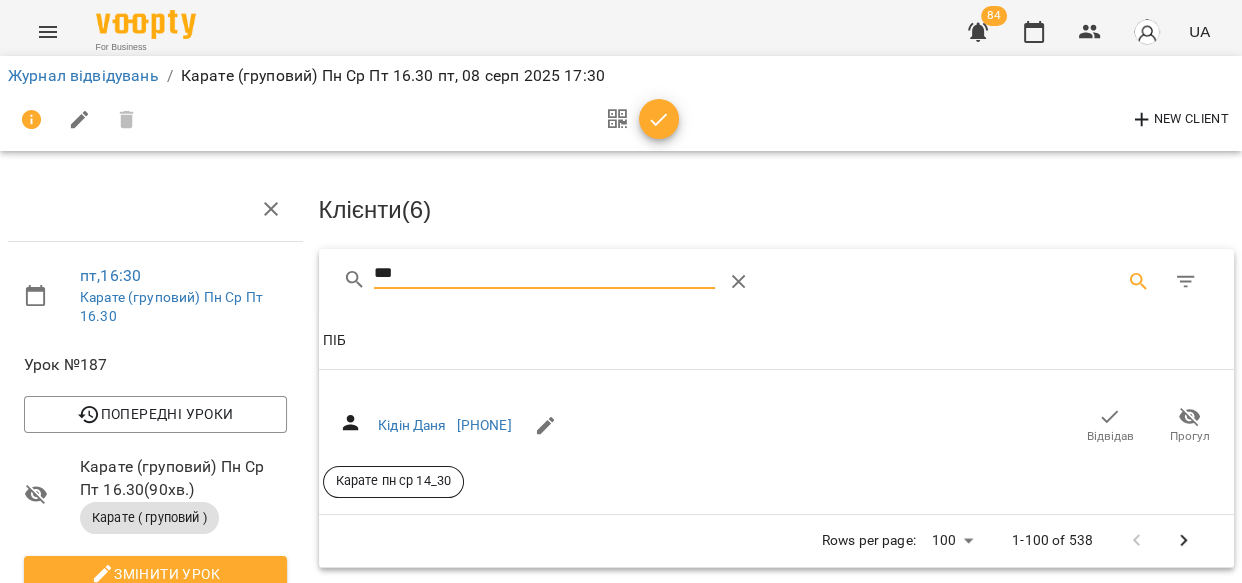 click 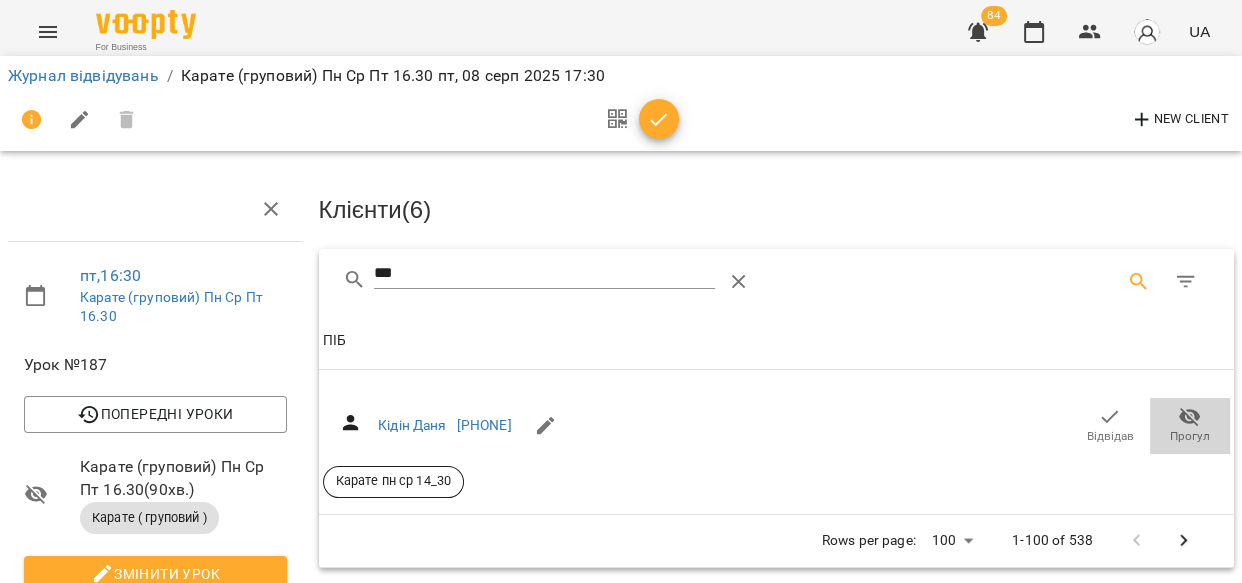 click 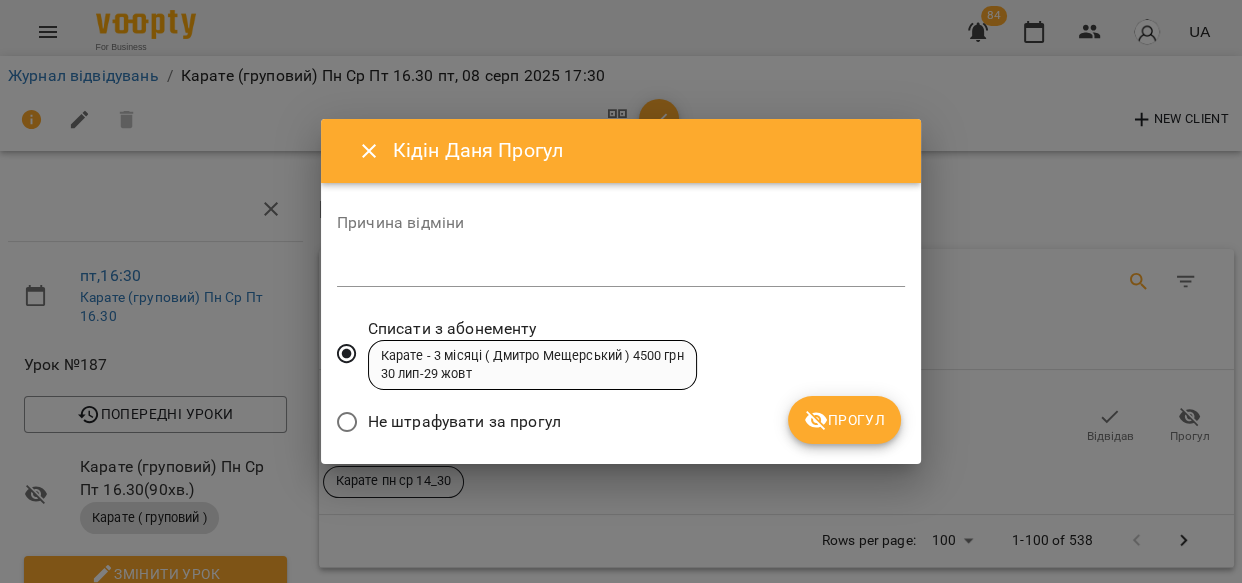 click on "Прогул" at bounding box center (844, 420) 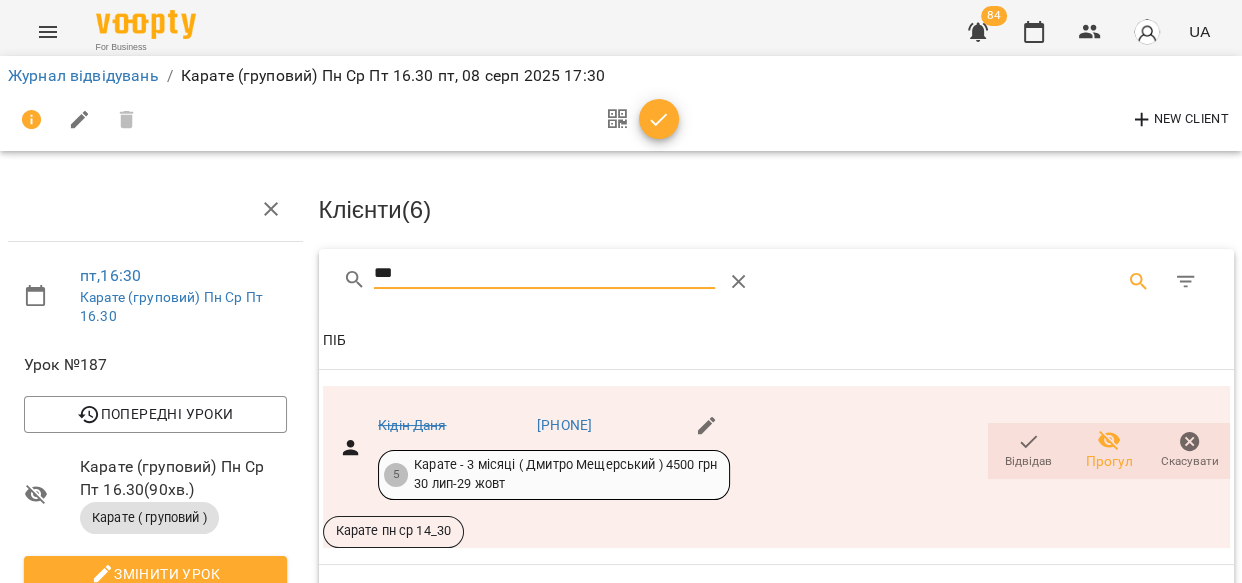 click on "***" at bounding box center [544, 274] 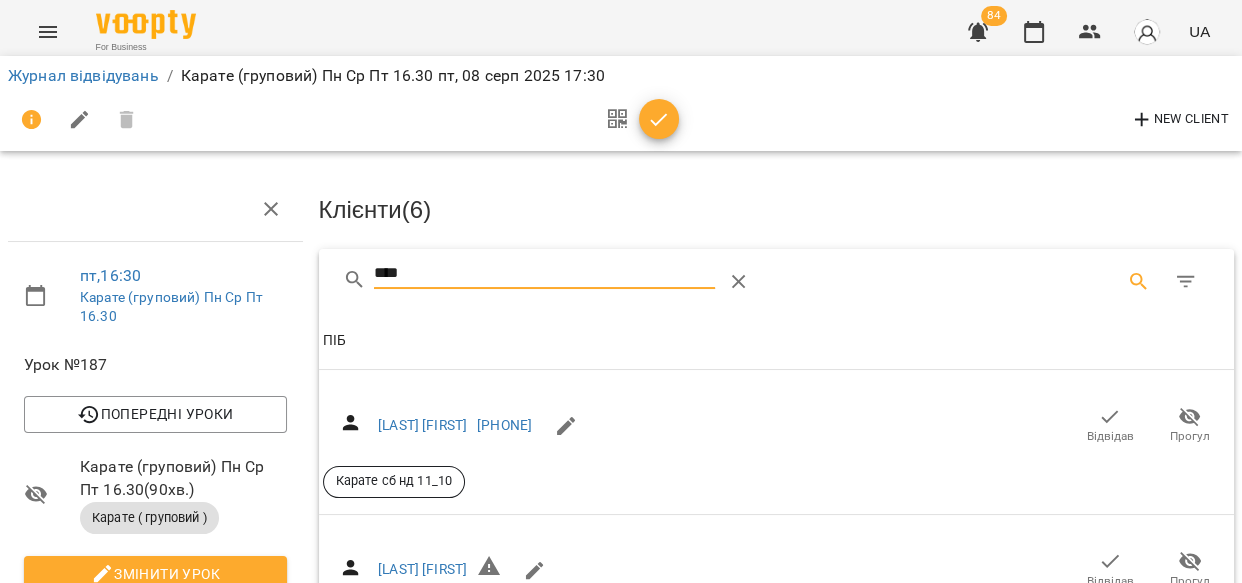 click 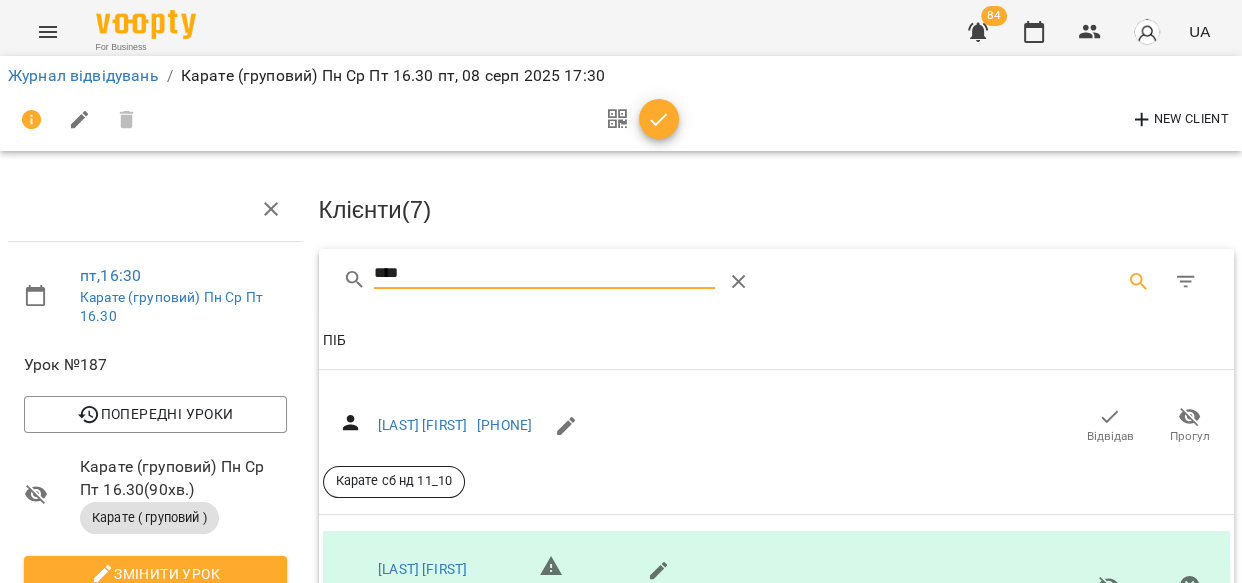 click on "****" at bounding box center [544, 274] 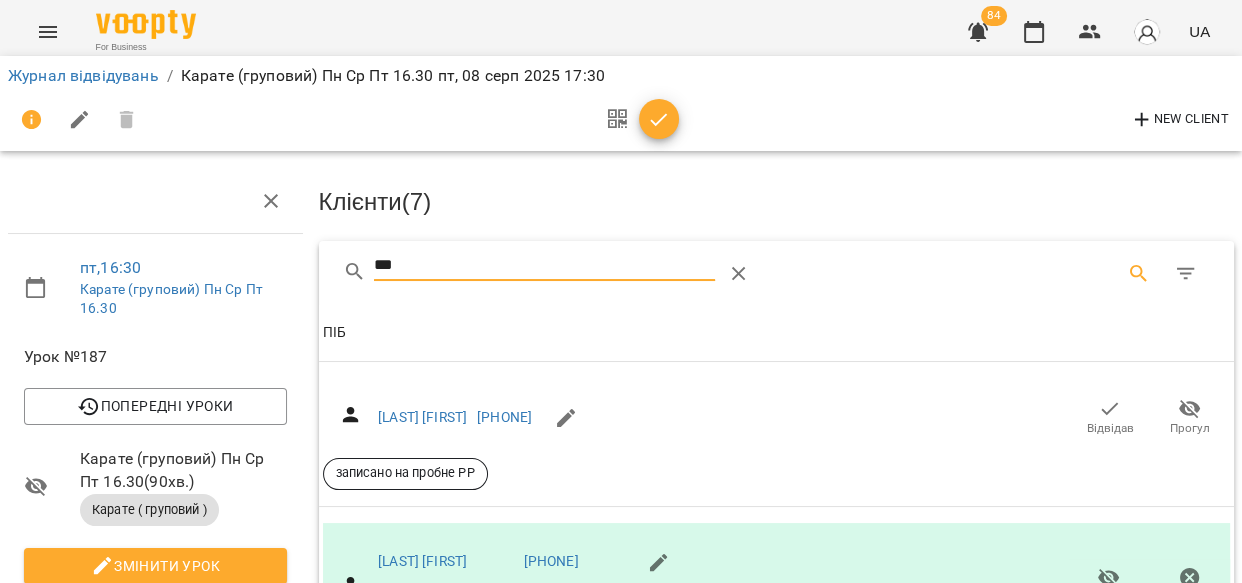 scroll, scrollTop: 0, scrollLeft: 0, axis: both 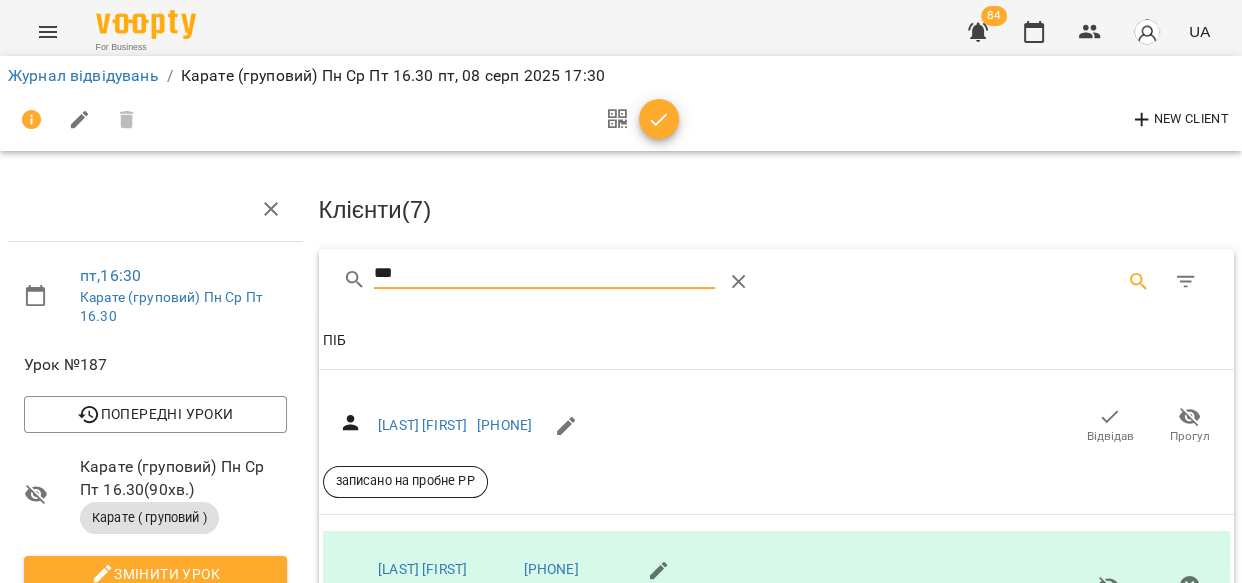 type on "***" 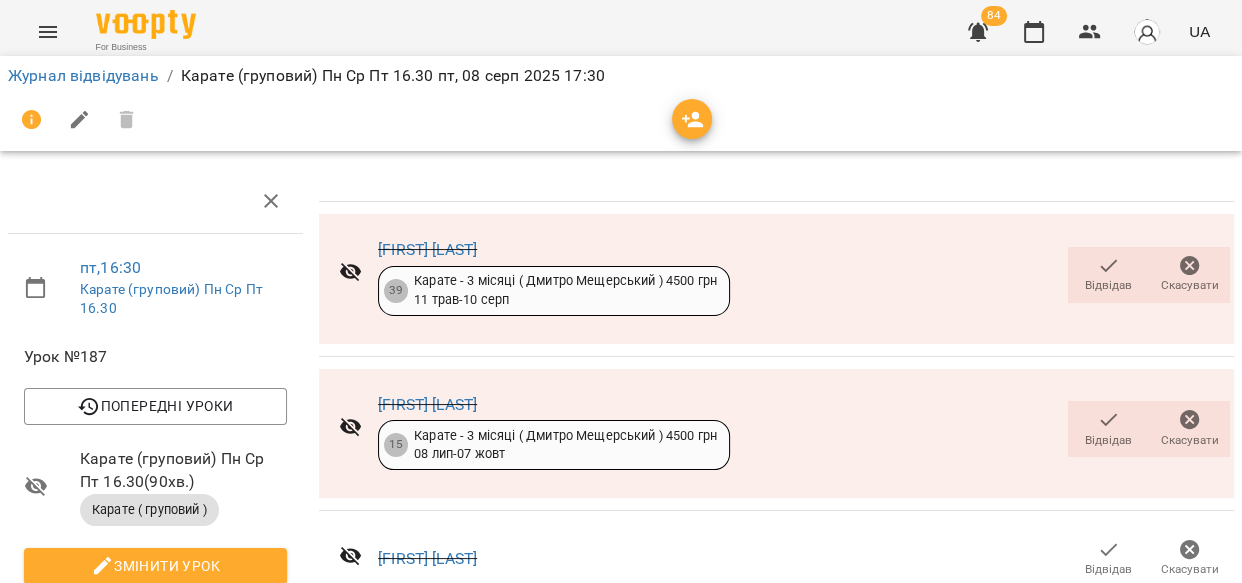 scroll, scrollTop: 1827, scrollLeft: 0, axis: vertical 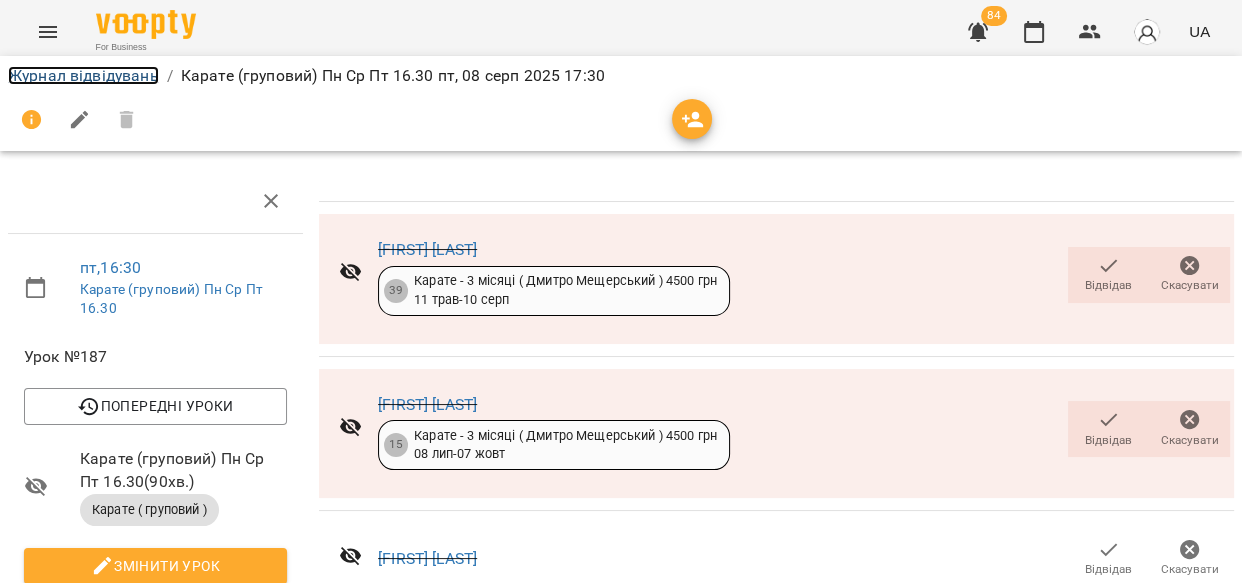 click on "Журнал відвідувань" at bounding box center (83, 75) 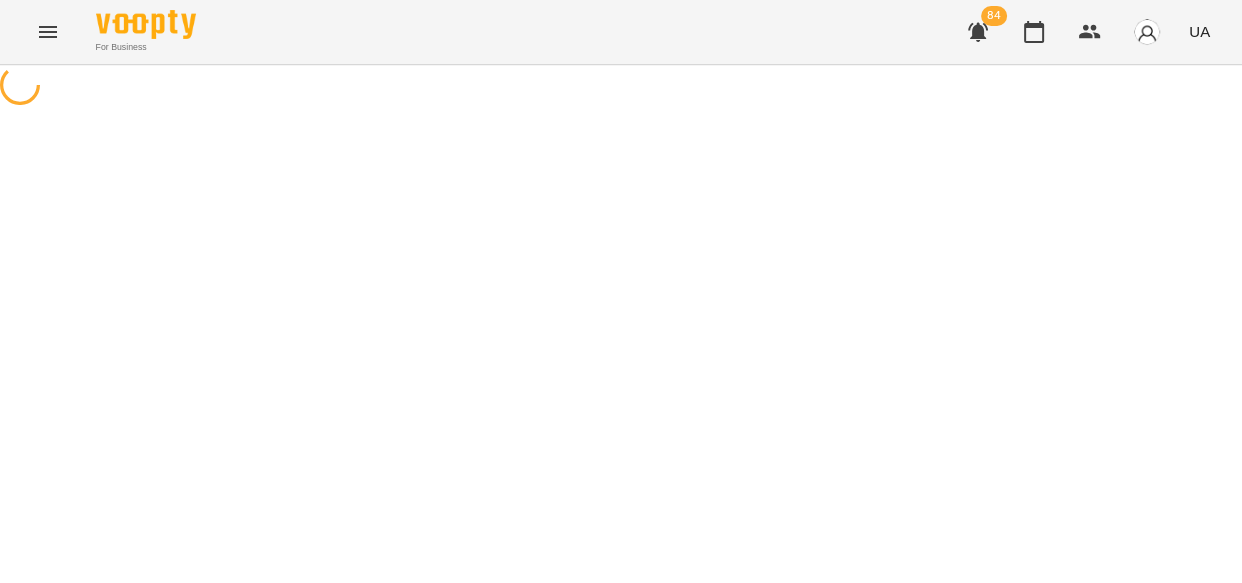 scroll, scrollTop: 0, scrollLeft: 0, axis: both 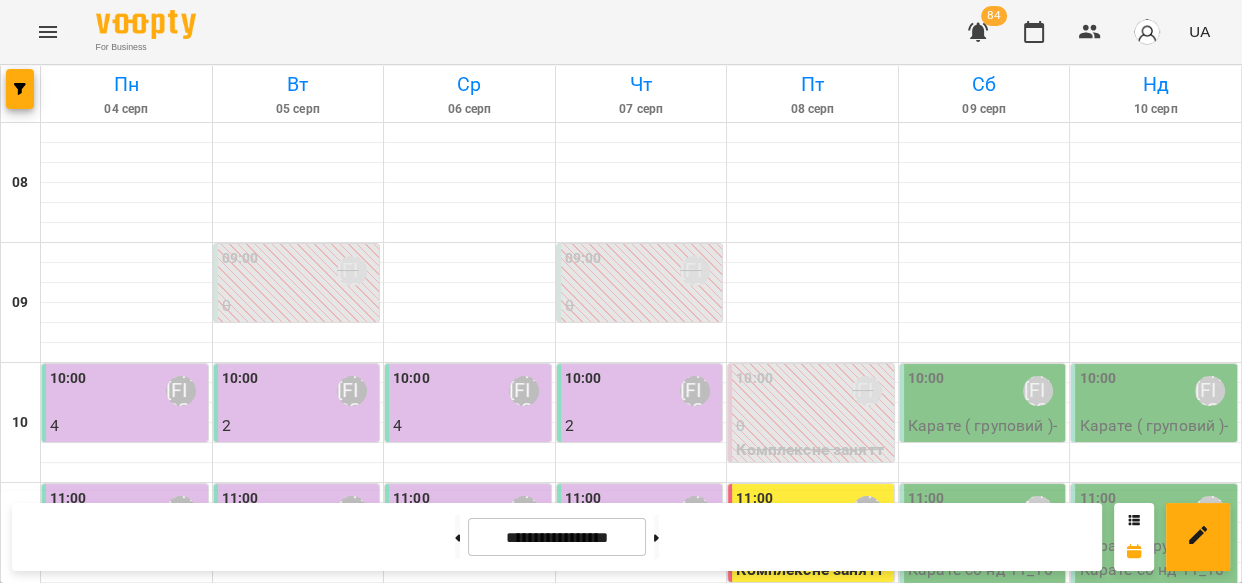 click on "Карате ( груповий ) (карате пн ср пт 16_30)" at bounding box center (813, 1470) 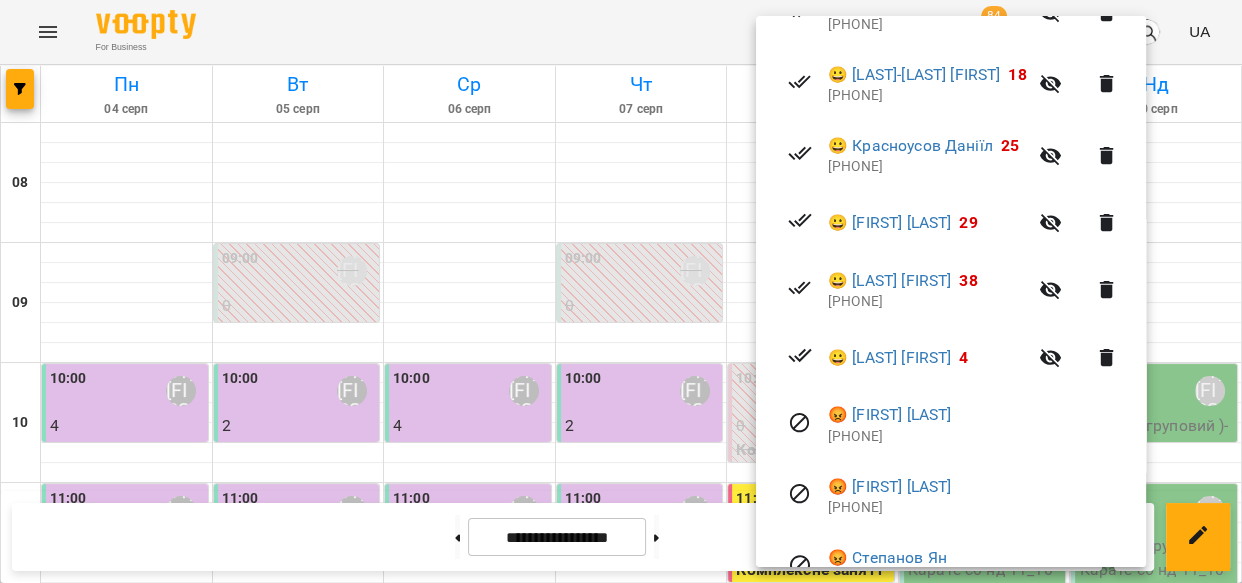 scroll, scrollTop: 572, scrollLeft: 0, axis: vertical 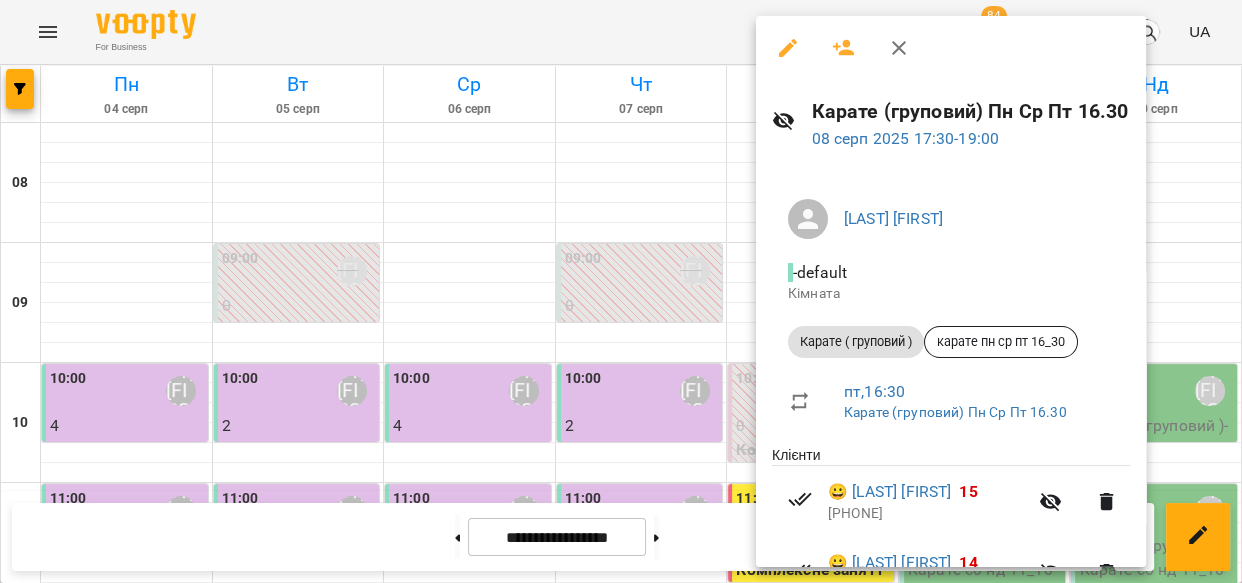 click 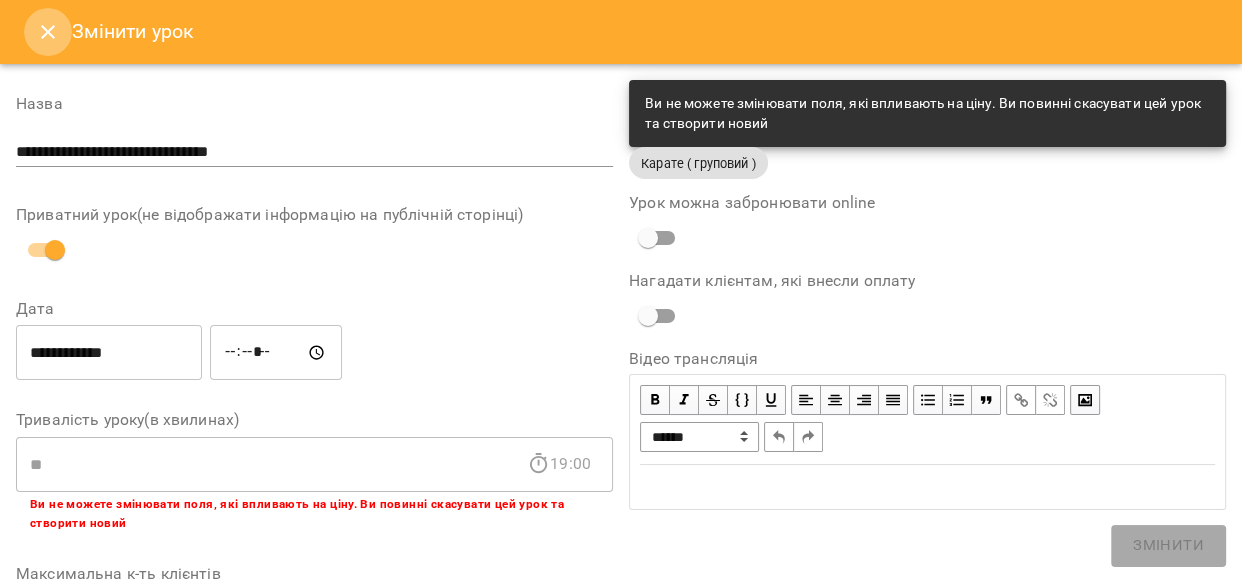 click 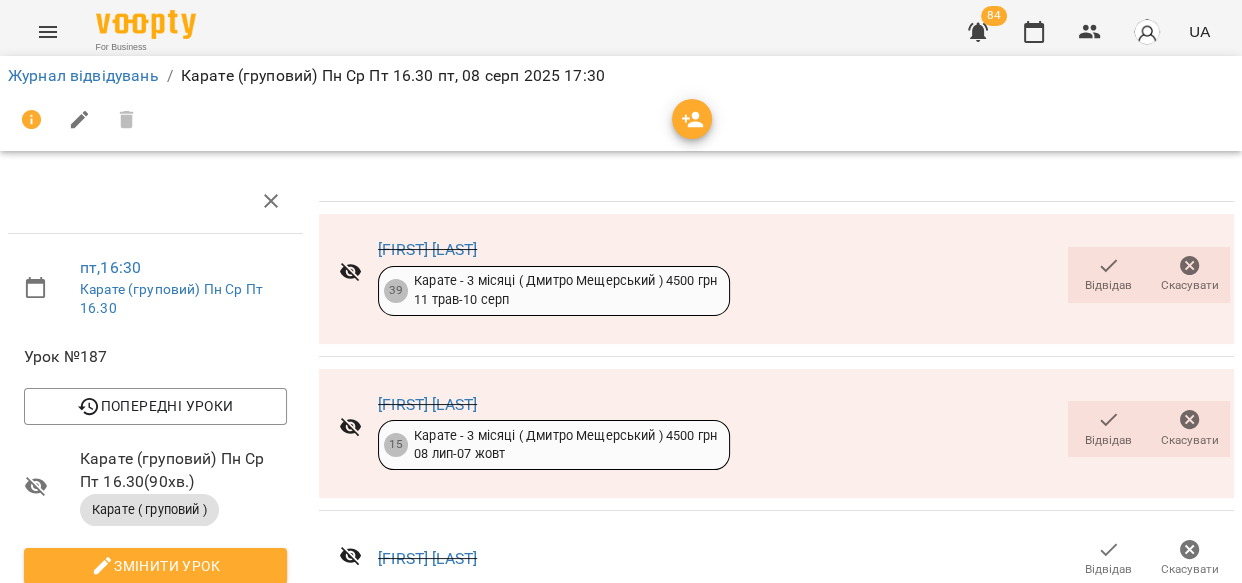 scroll, scrollTop: 378, scrollLeft: 0, axis: vertical 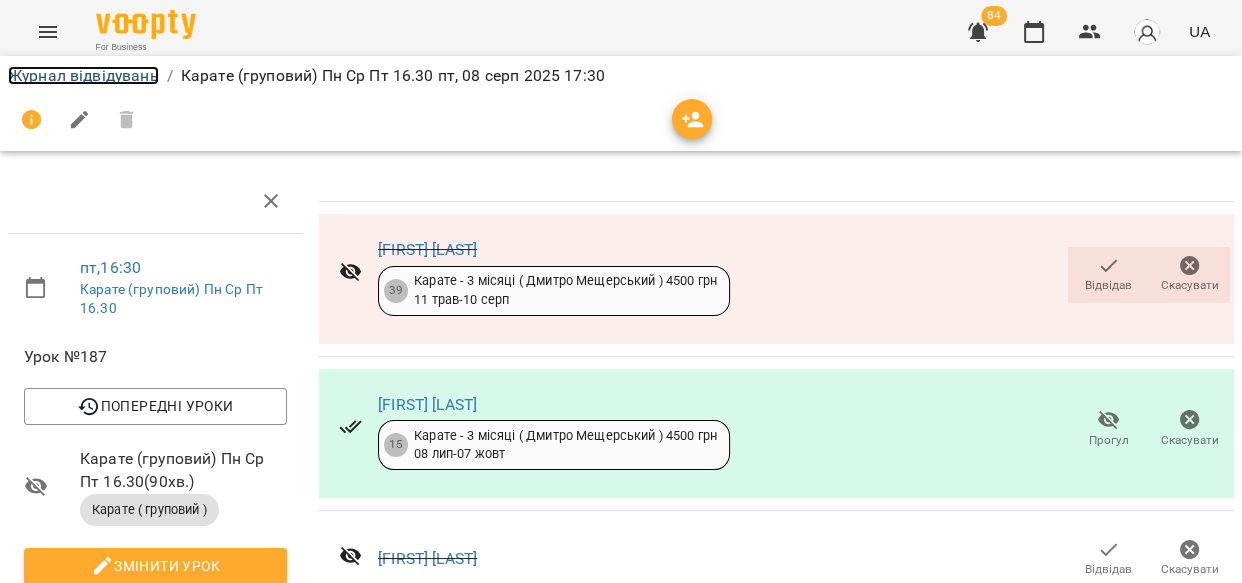 click on "Журнал відвідувань" at bounding box center [83, 75] 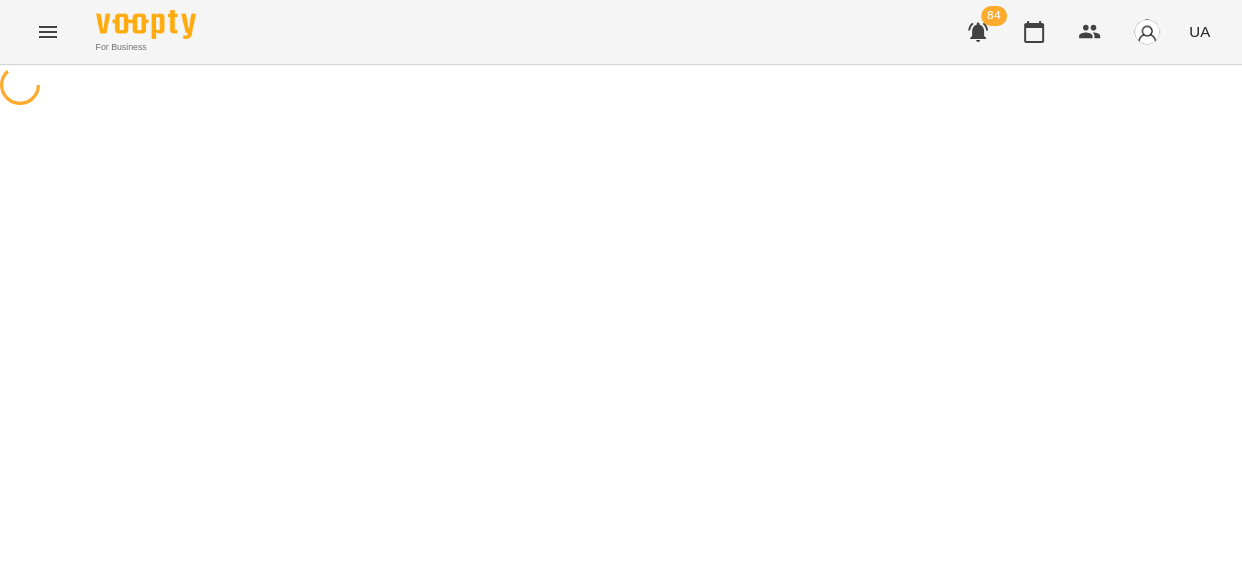 scroll, scrollTop: 0, scrollLeft: 0, axis: both 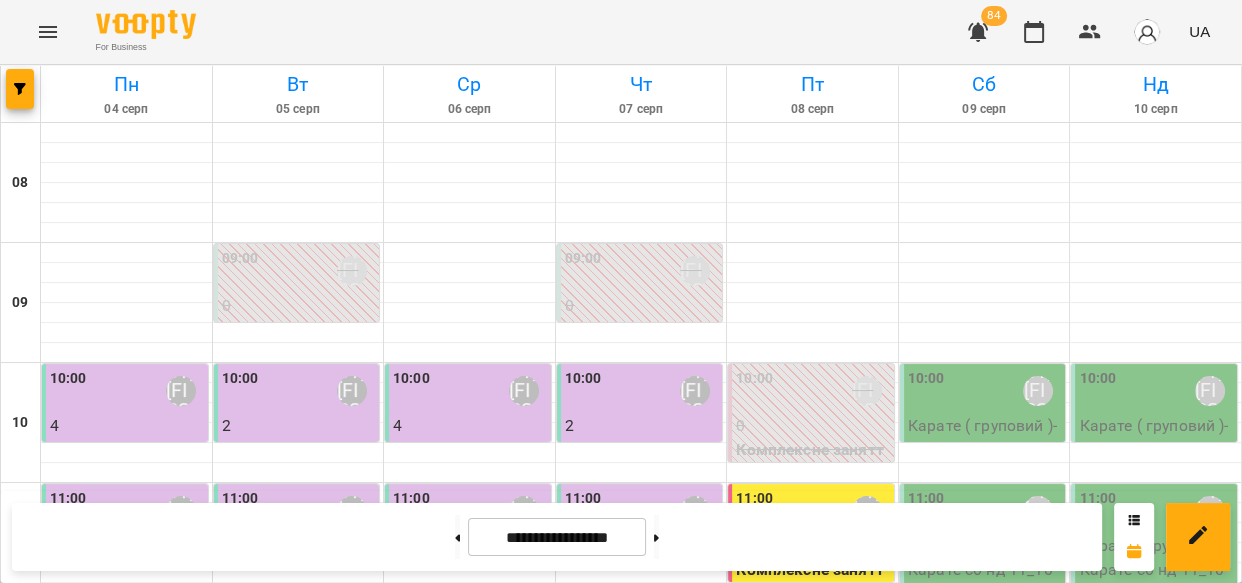click on "Разове тренування зі стретчингу - Тренування зі стретчингу Пт" at bounding box center (757, 1434) 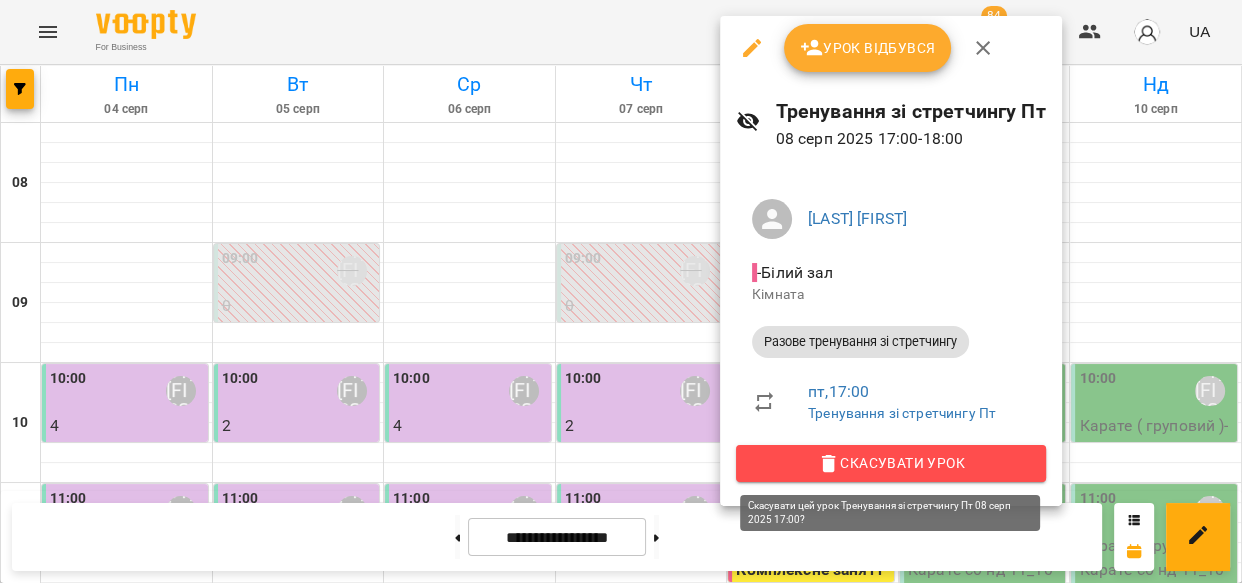 click on "Скасувати Урок" at bounding box center [891, 463] 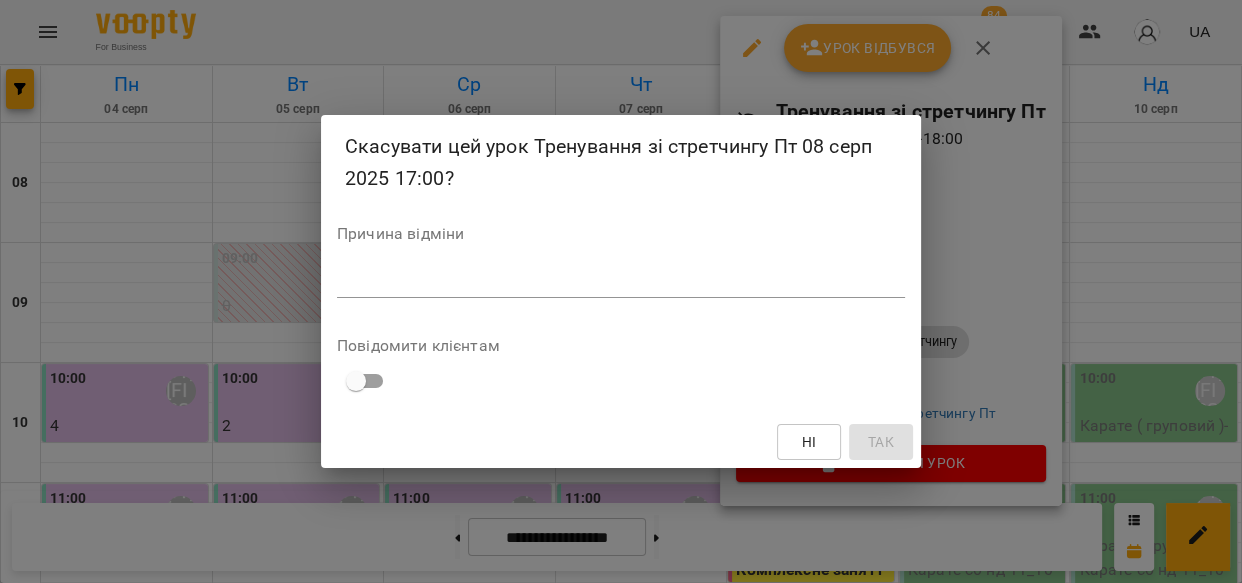 click on "Причина відміни" at bounding box center (621, 234) 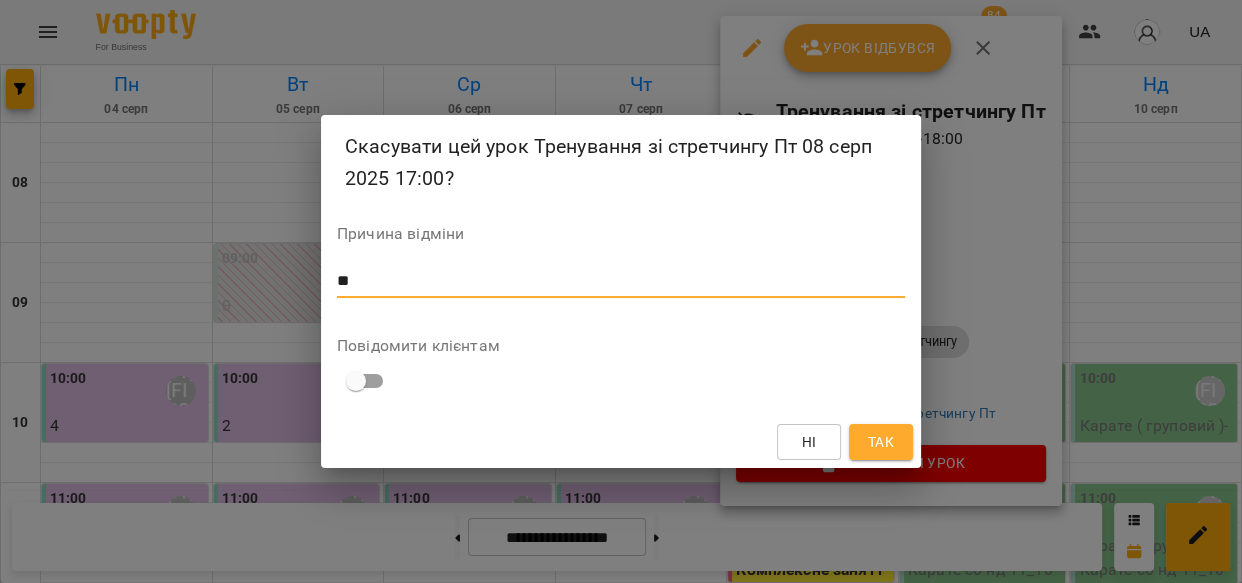 type on "**" 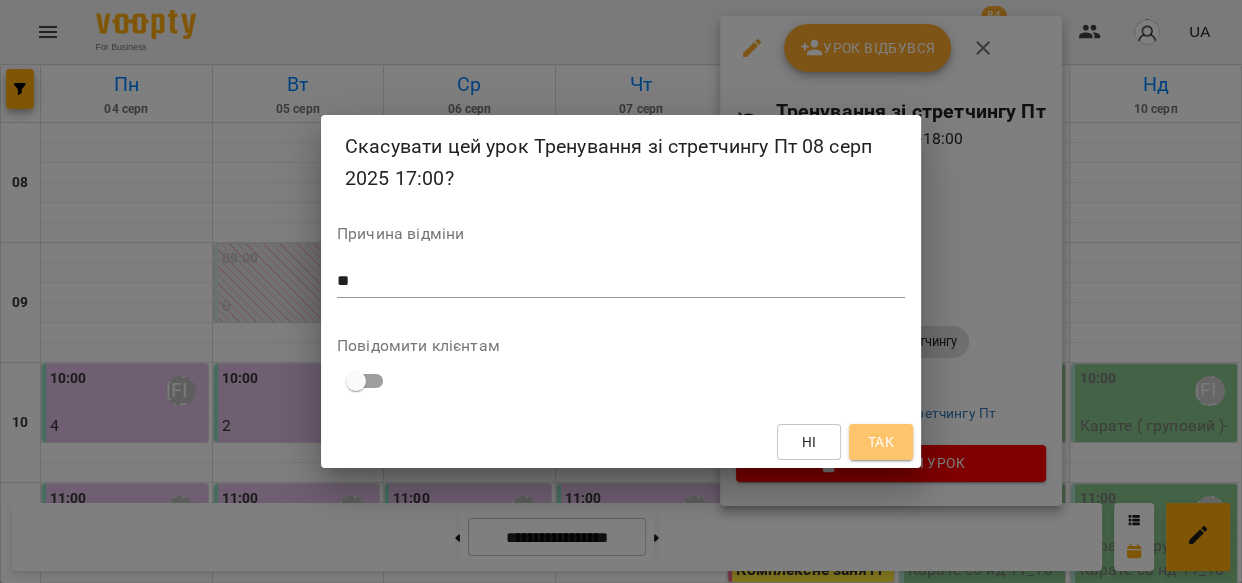click on "Так" at bounding box center (881, 442) 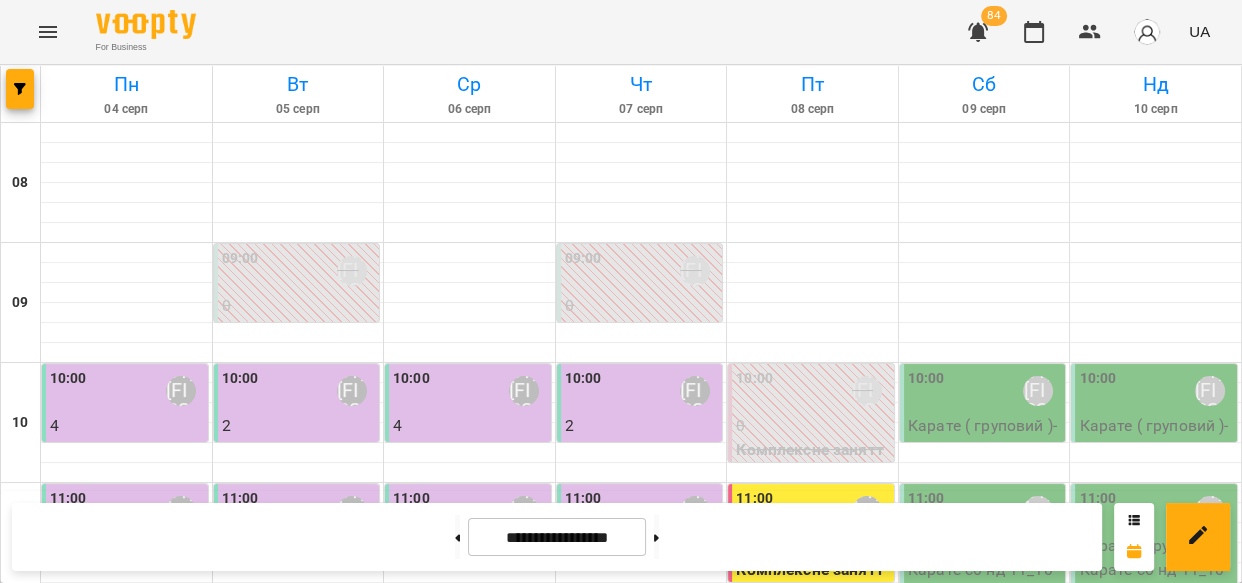 click on "[LAST] [FIRST]" at bounding box center (759, 1398) 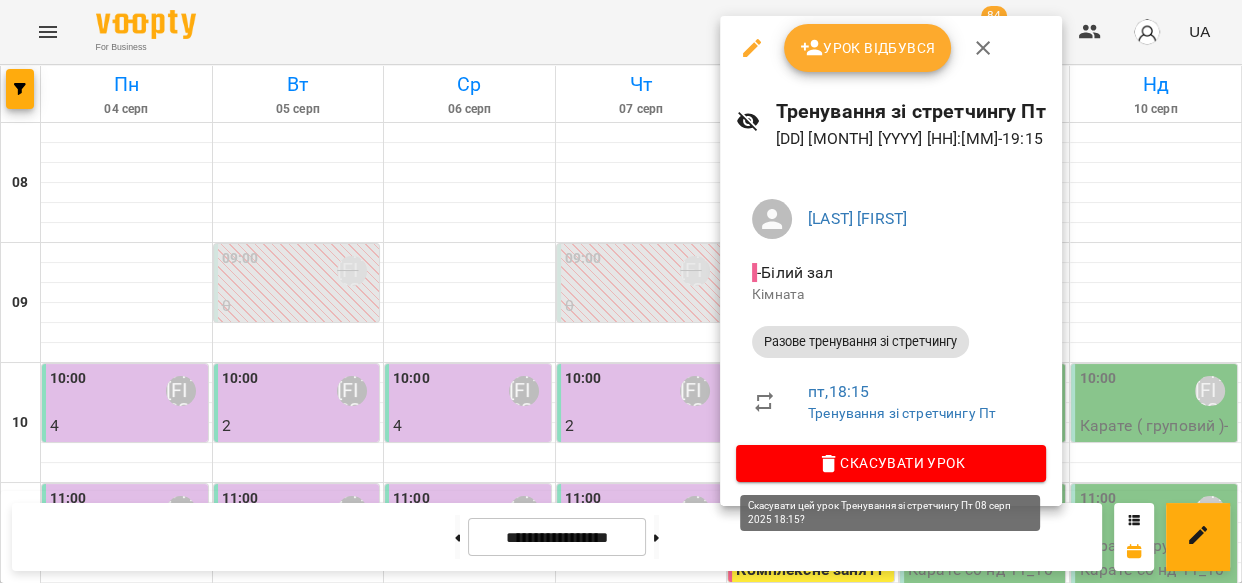 click on "Скасувати Урок" at bounding box center [891, 463] 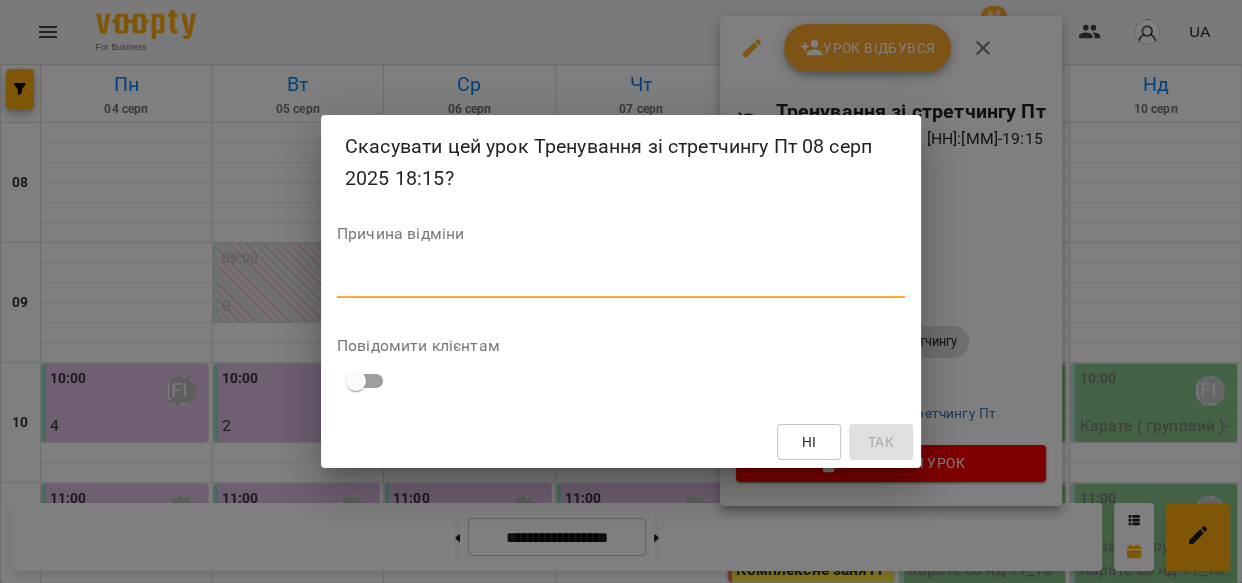 click at bounding box center (621, 281) 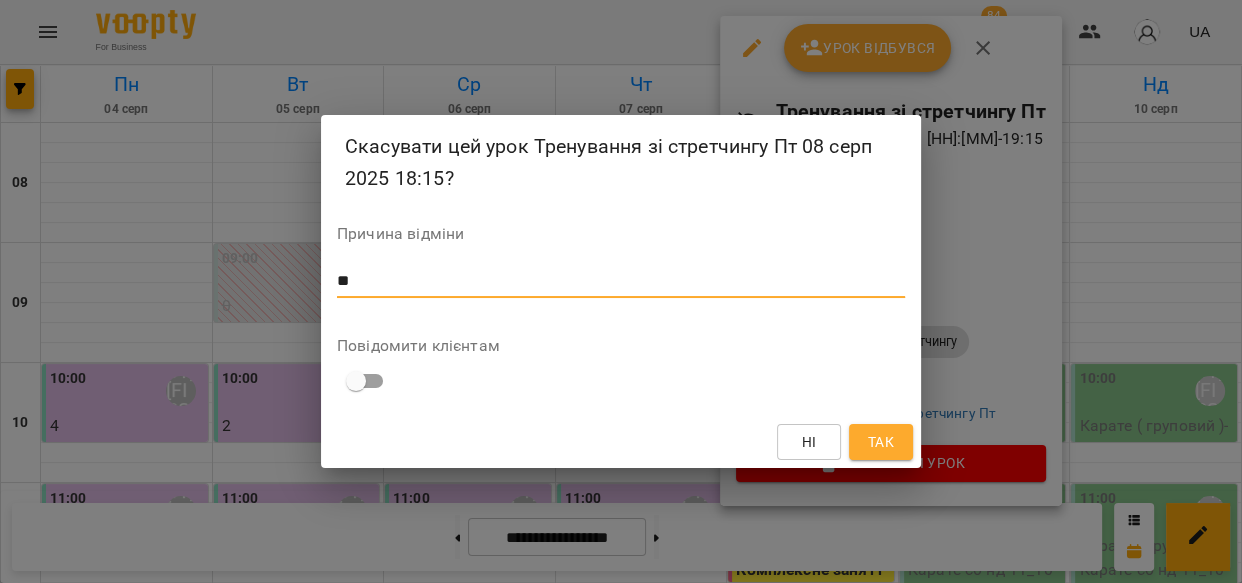 type on "**" 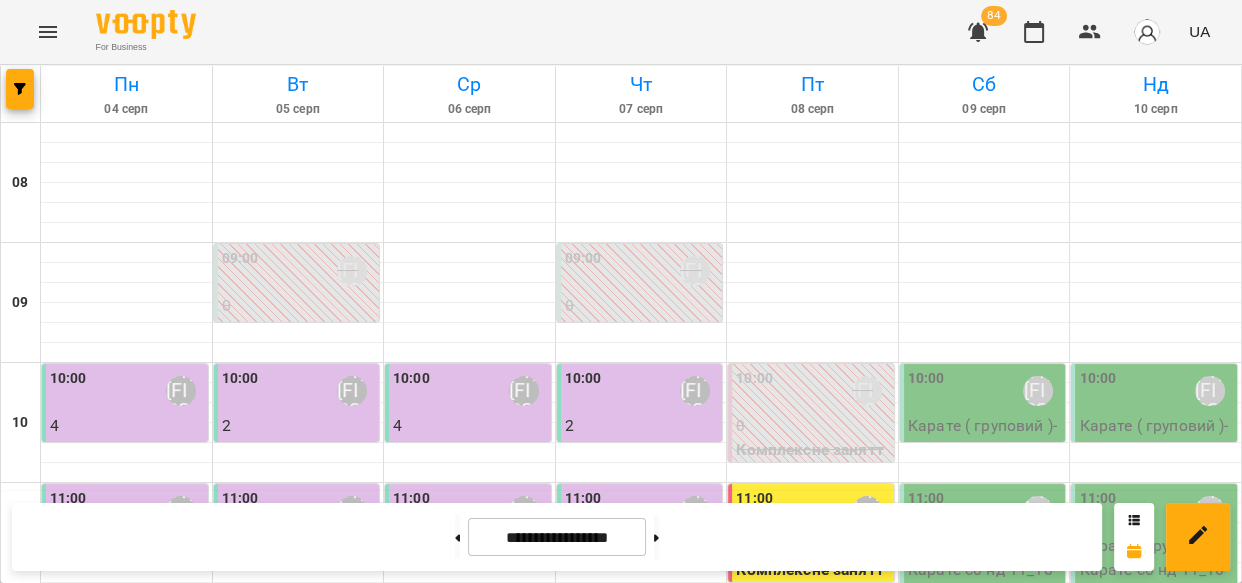 click on "18:30 [LAST] [FIRST]" at bounding box center (85, 1424) 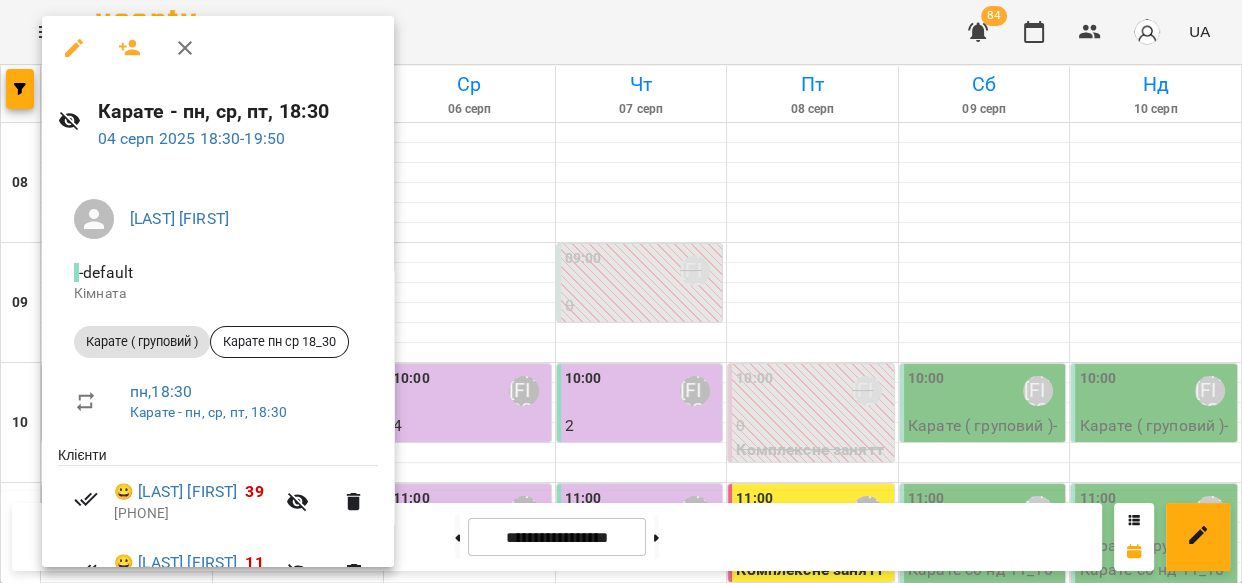 click 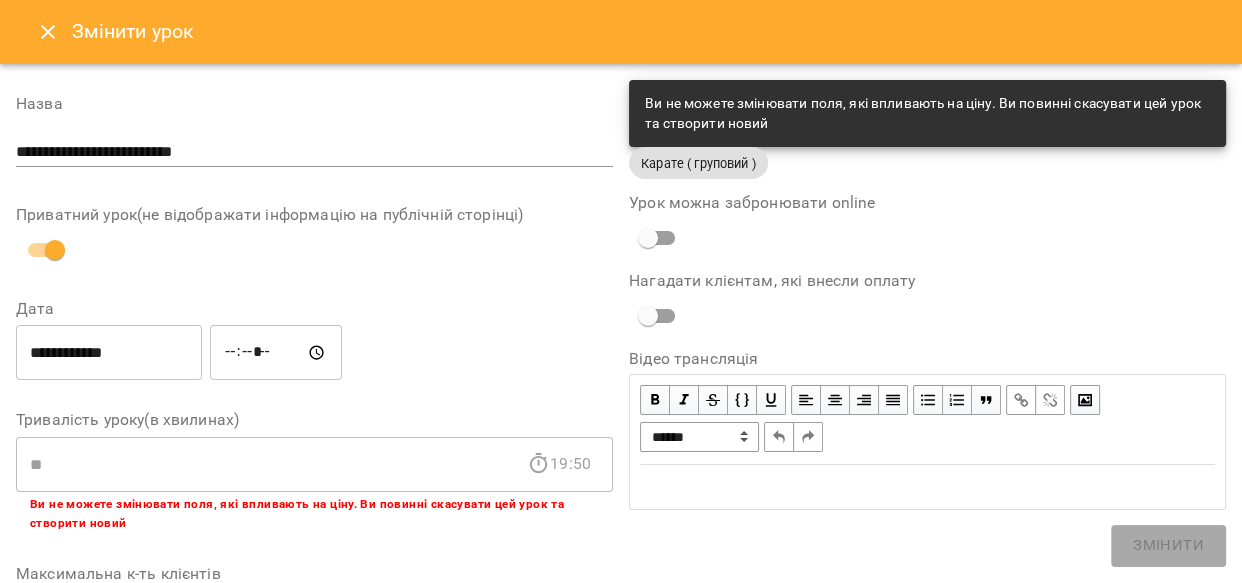 click on "*****" at bounding box center (276, 353) 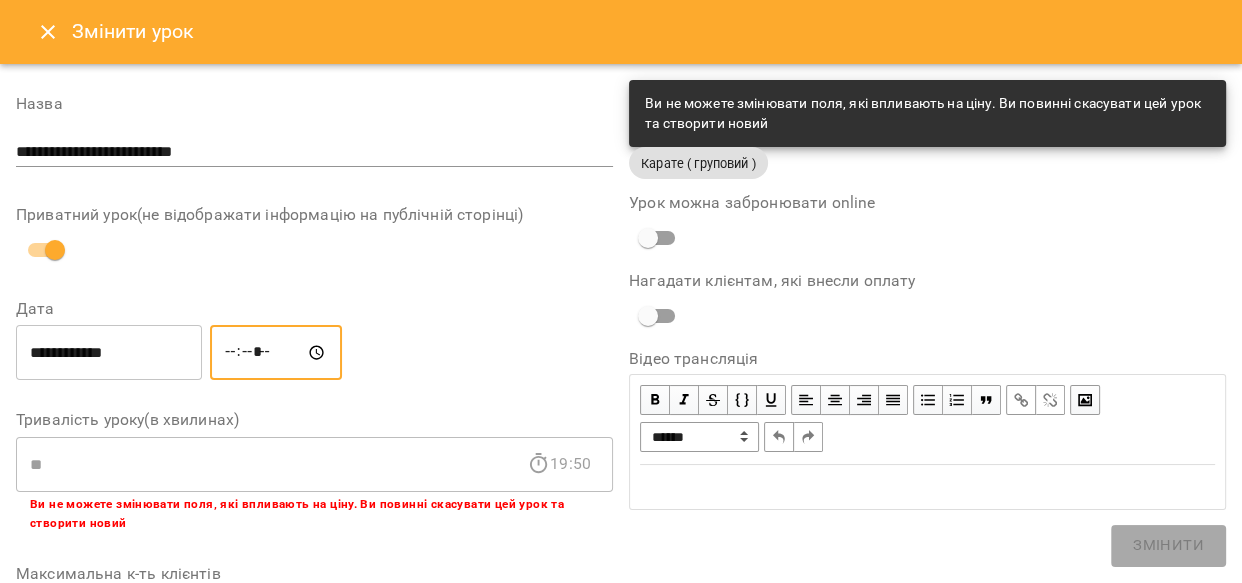 click on "*****" at bounding box center [276, 353] 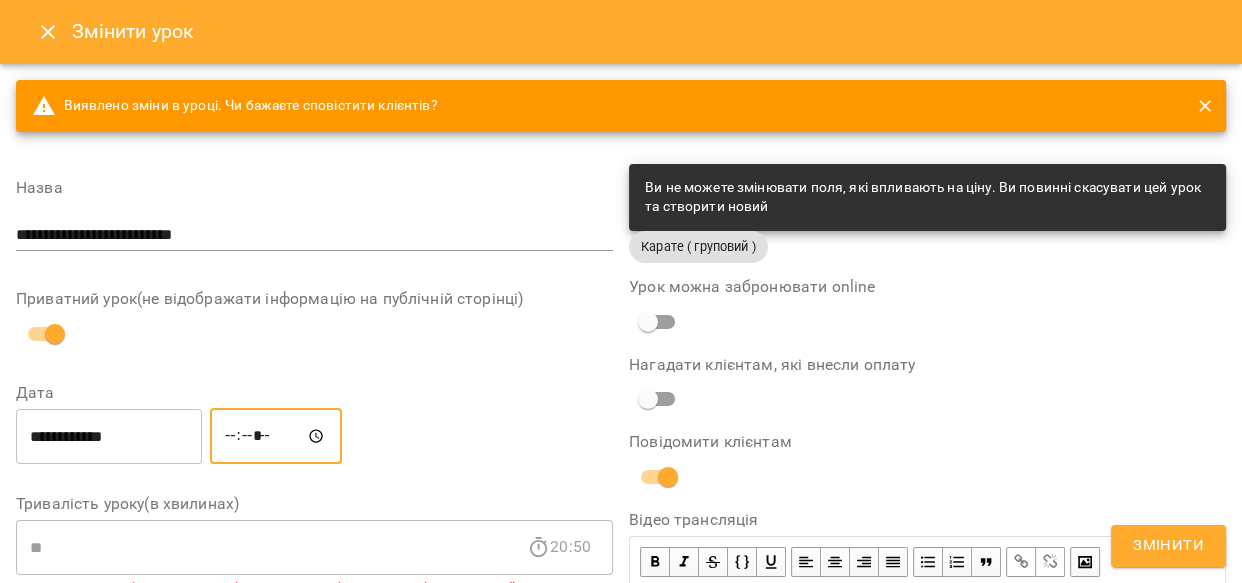 type on "*****" 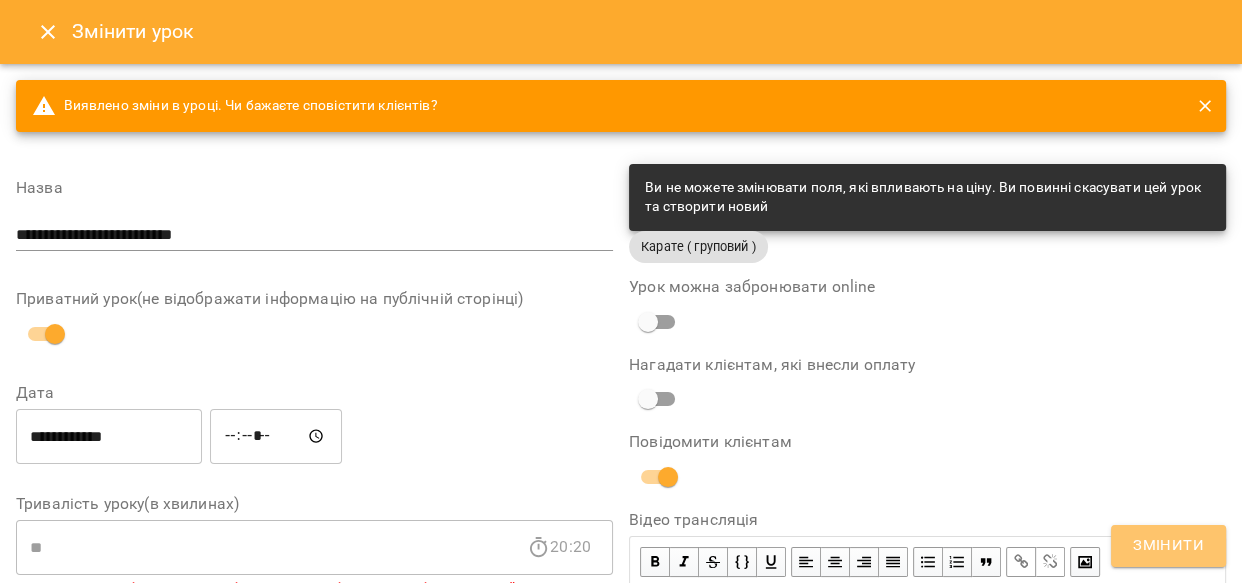 click on "Змінити" at bounding box center (1168, 546) 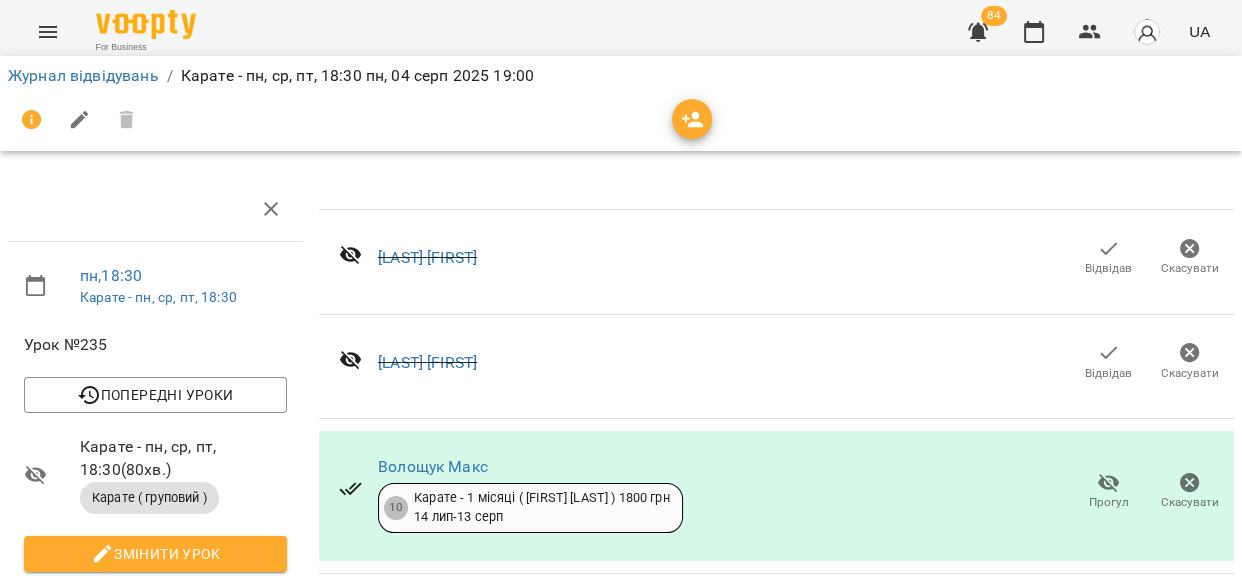 click on "Журнал відвідувань" at bounding box center (83, 76) 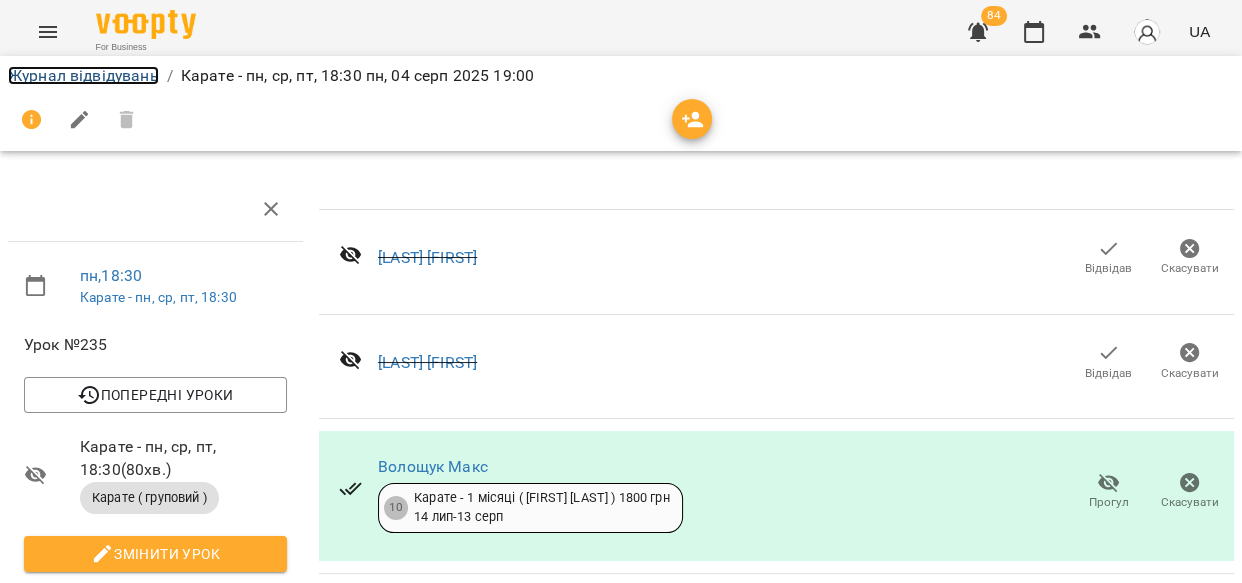 click on "Журнал відвідувань" at bounding box center [83, 75] 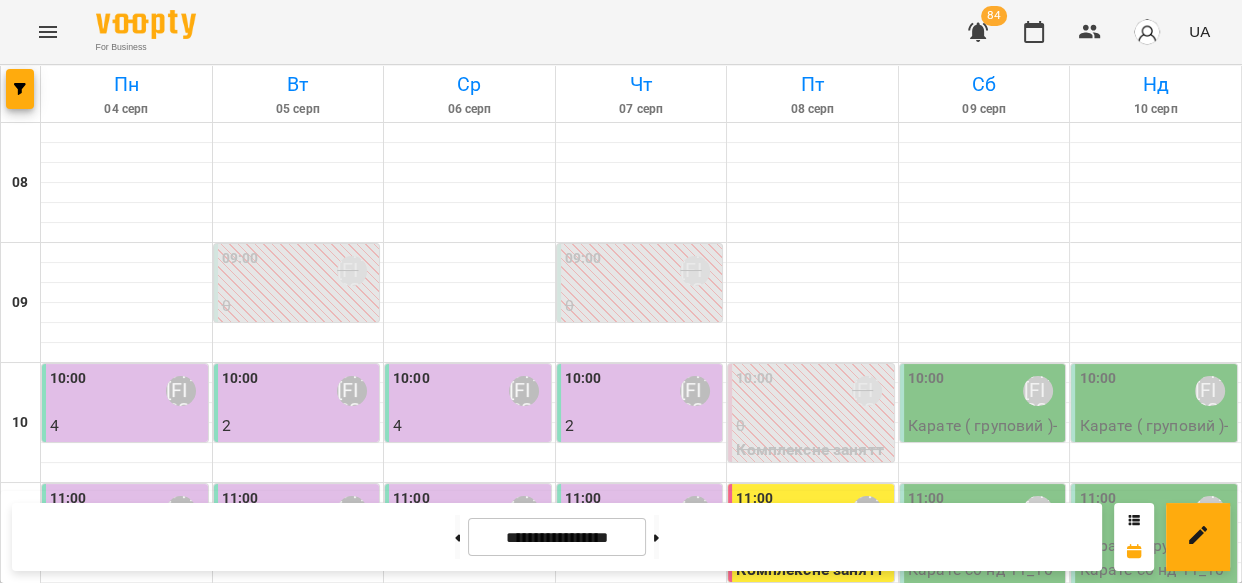 scroll, scrollTop: 1164, scrollLeft: 0, axis: vertical 